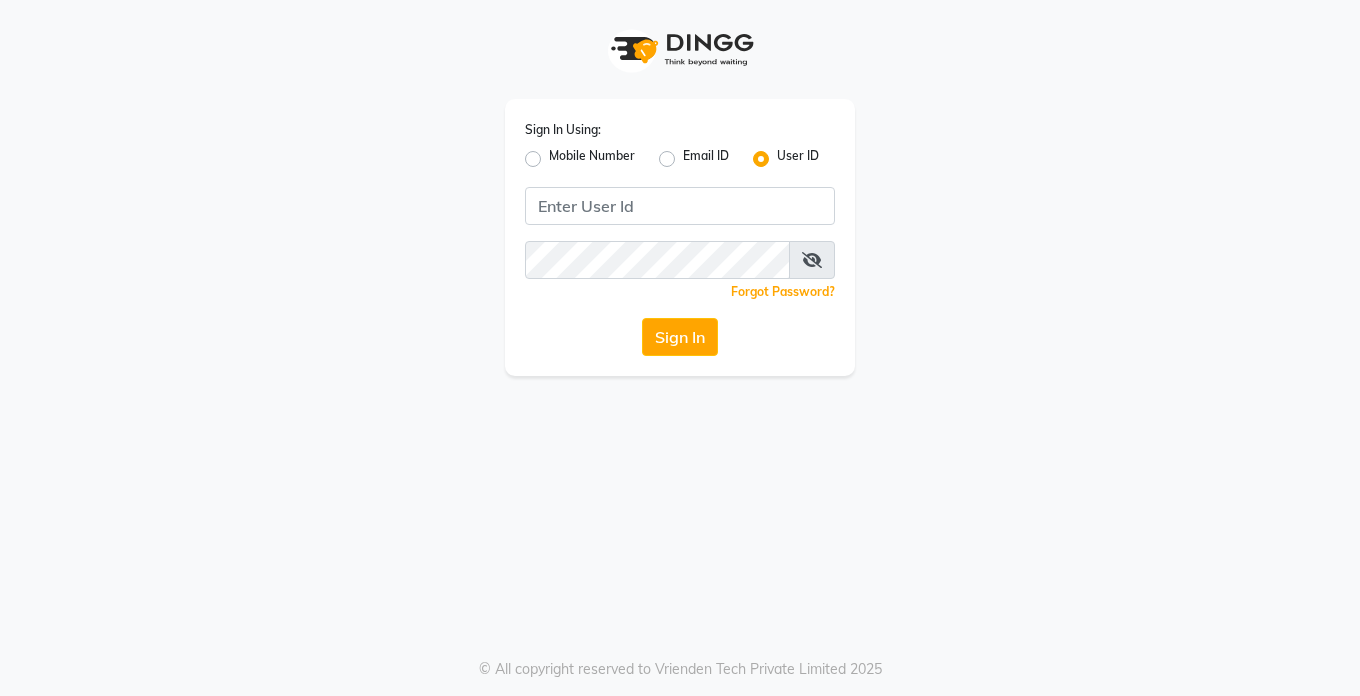 scroll, scrollTop: 0, scrollLeft: 0, axis: both 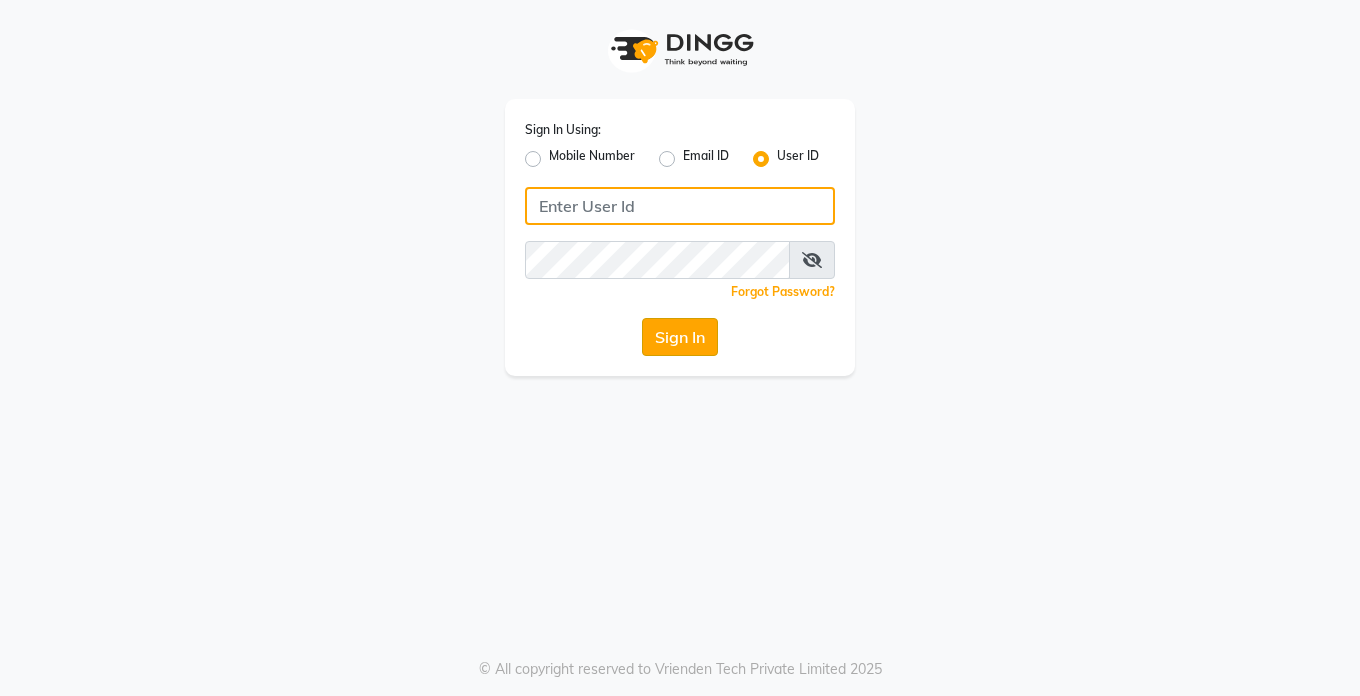 type on "Dedios123" 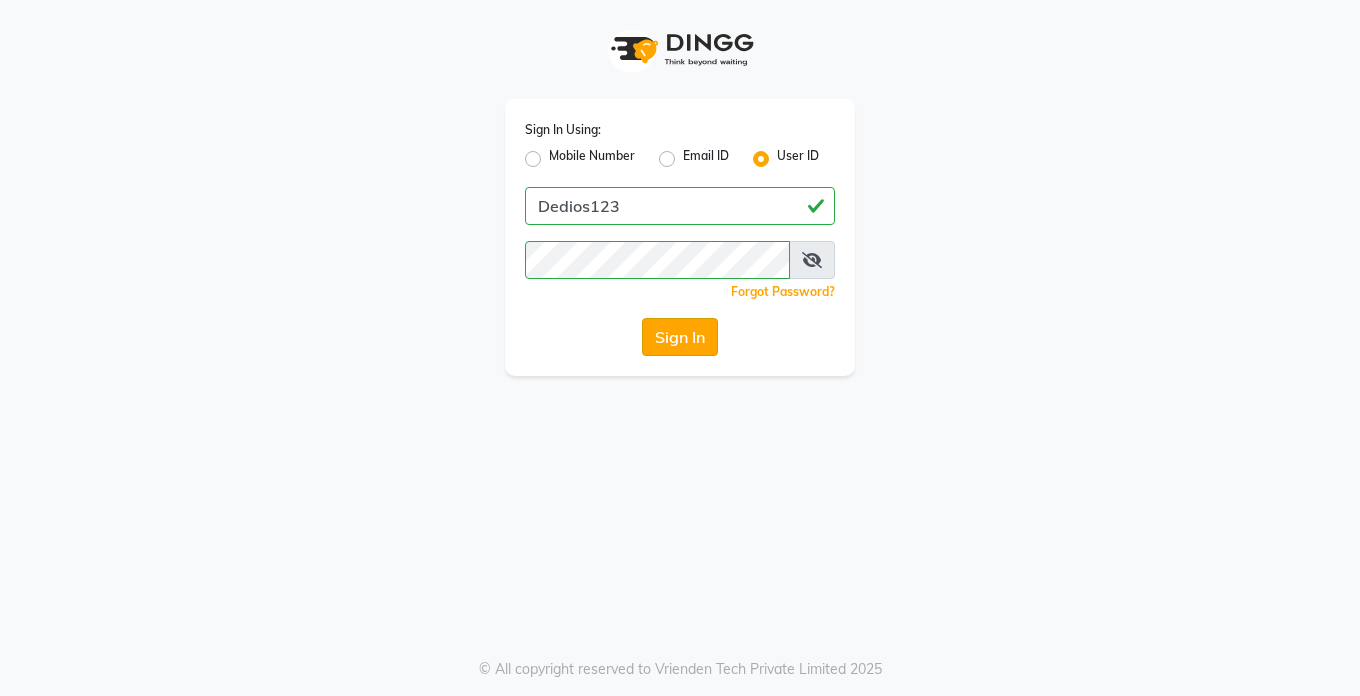click on "Sign In" 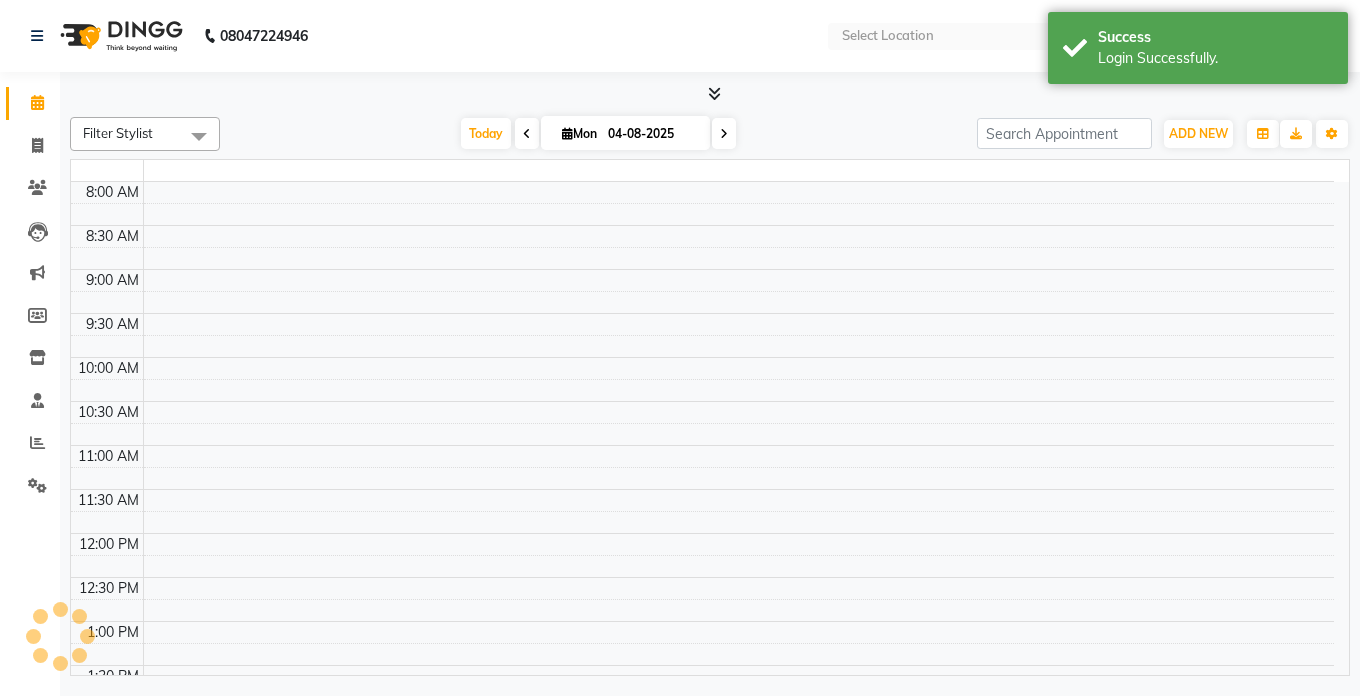 select on "en" 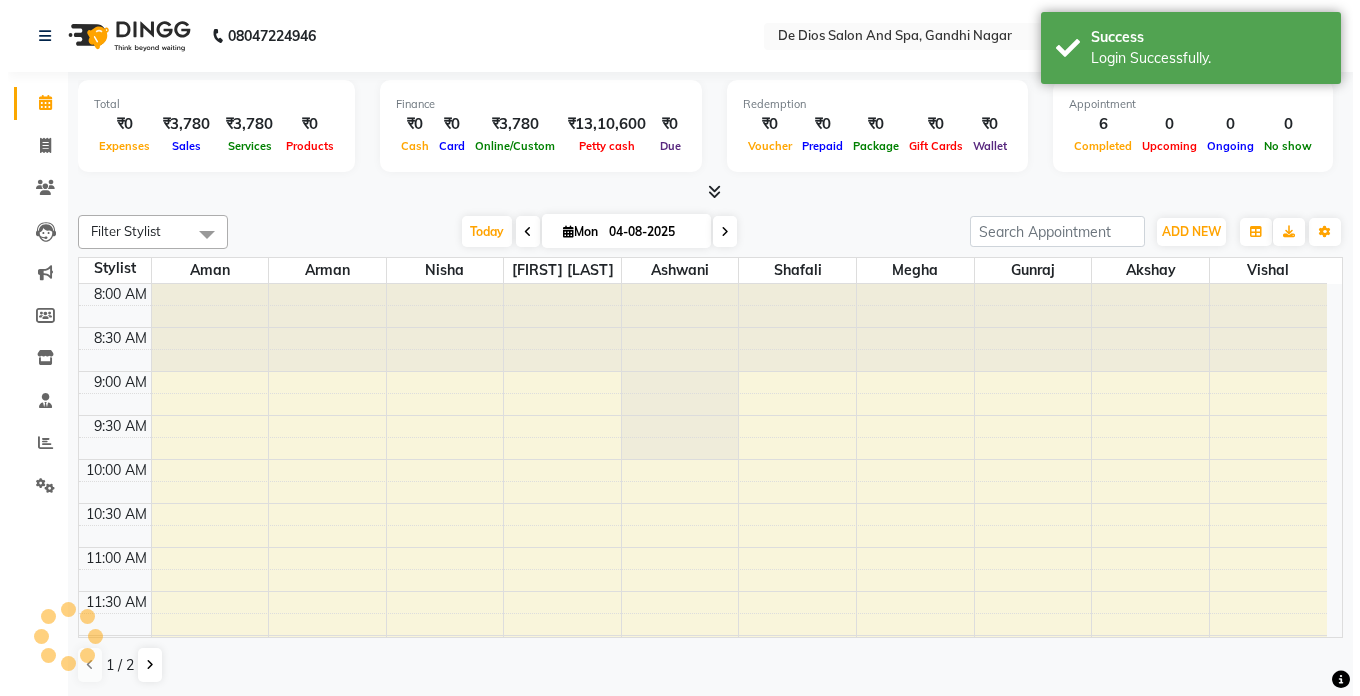 scroll, scrollTop: 0, scrollLeft: 0, axis: both 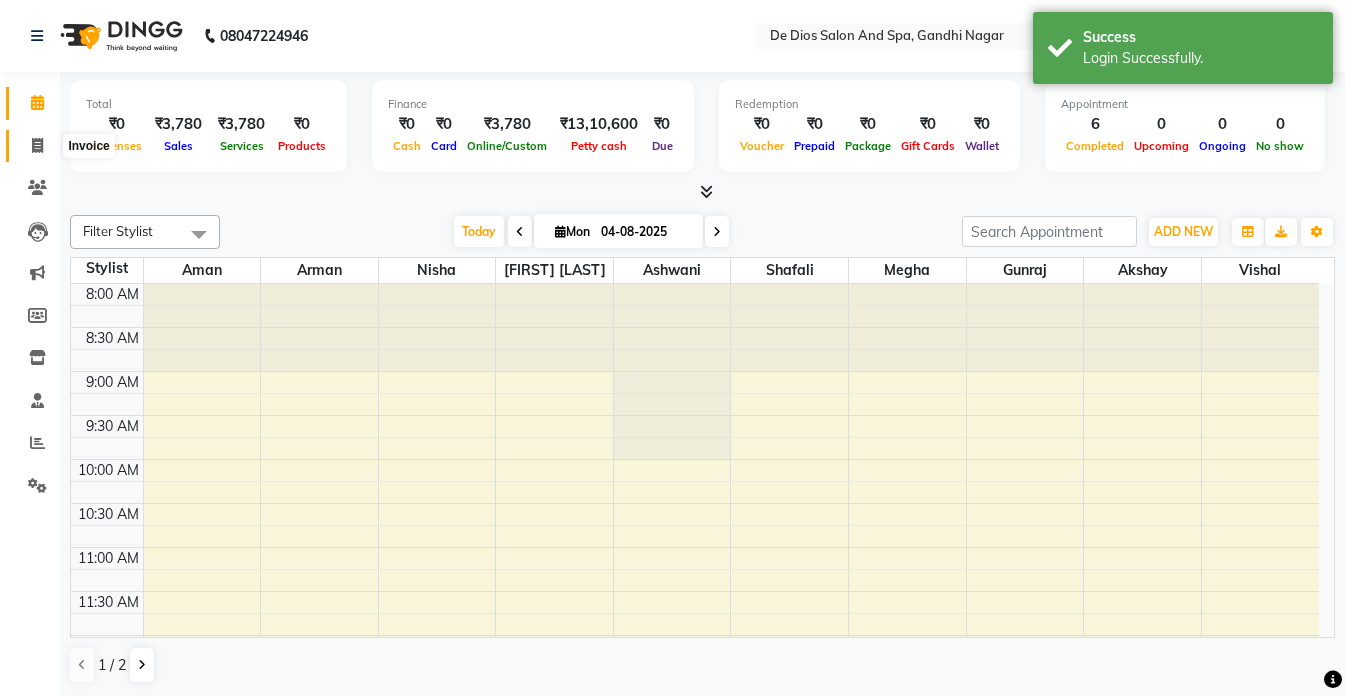 click 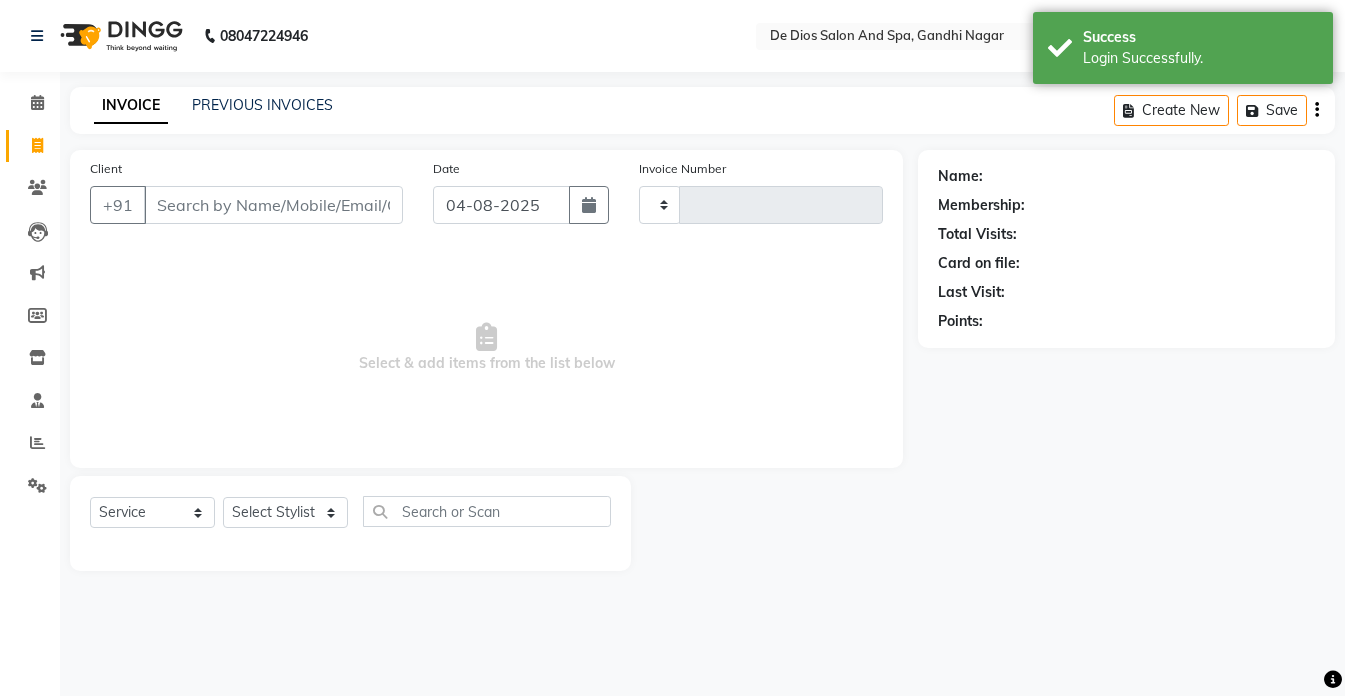 type on "2061" 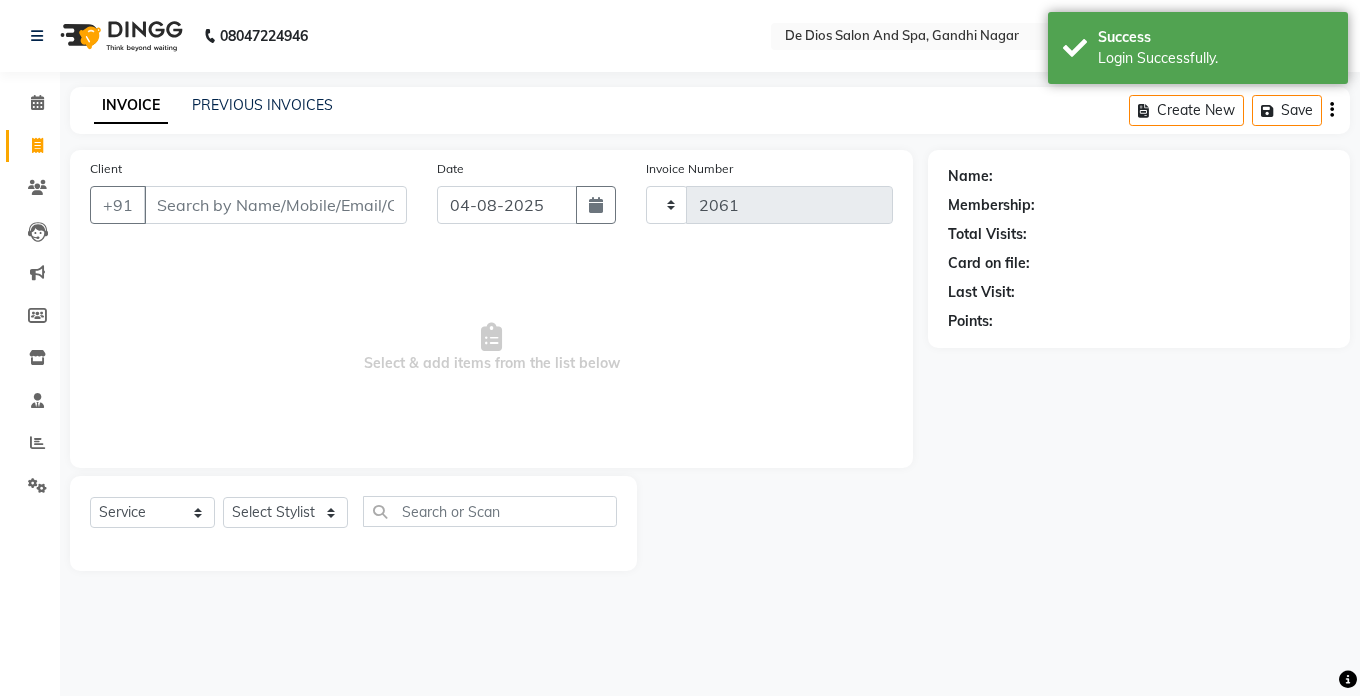 select on "6431" 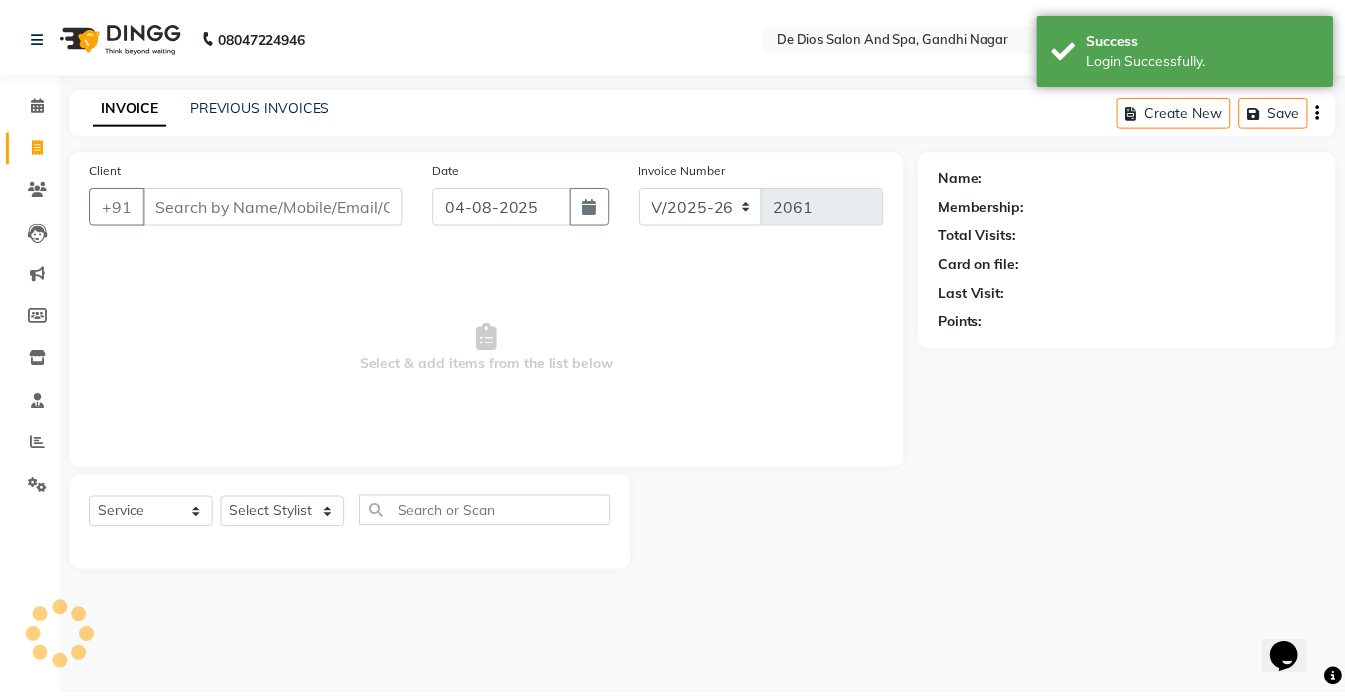 scroll, scrollTop: 0, scrollLeft: 0, axis: both 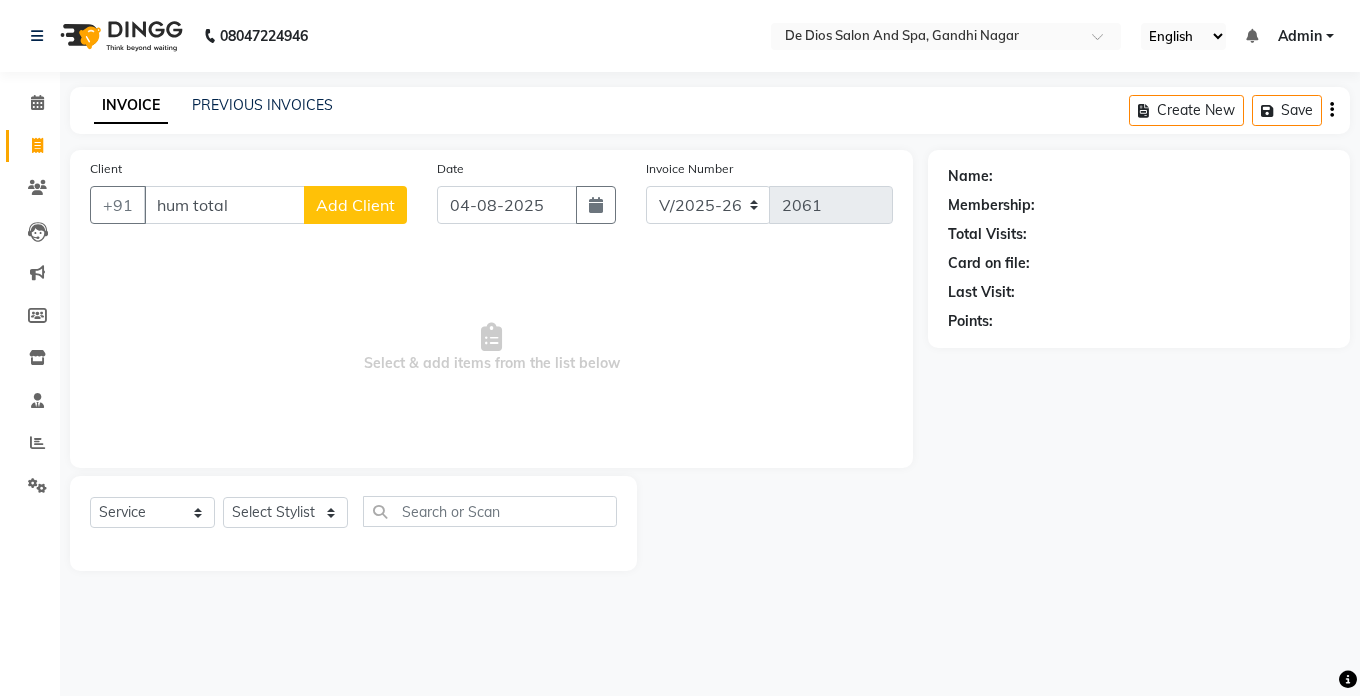 click on "INVOICE PREVIOUS INVOICES Create New   Save" 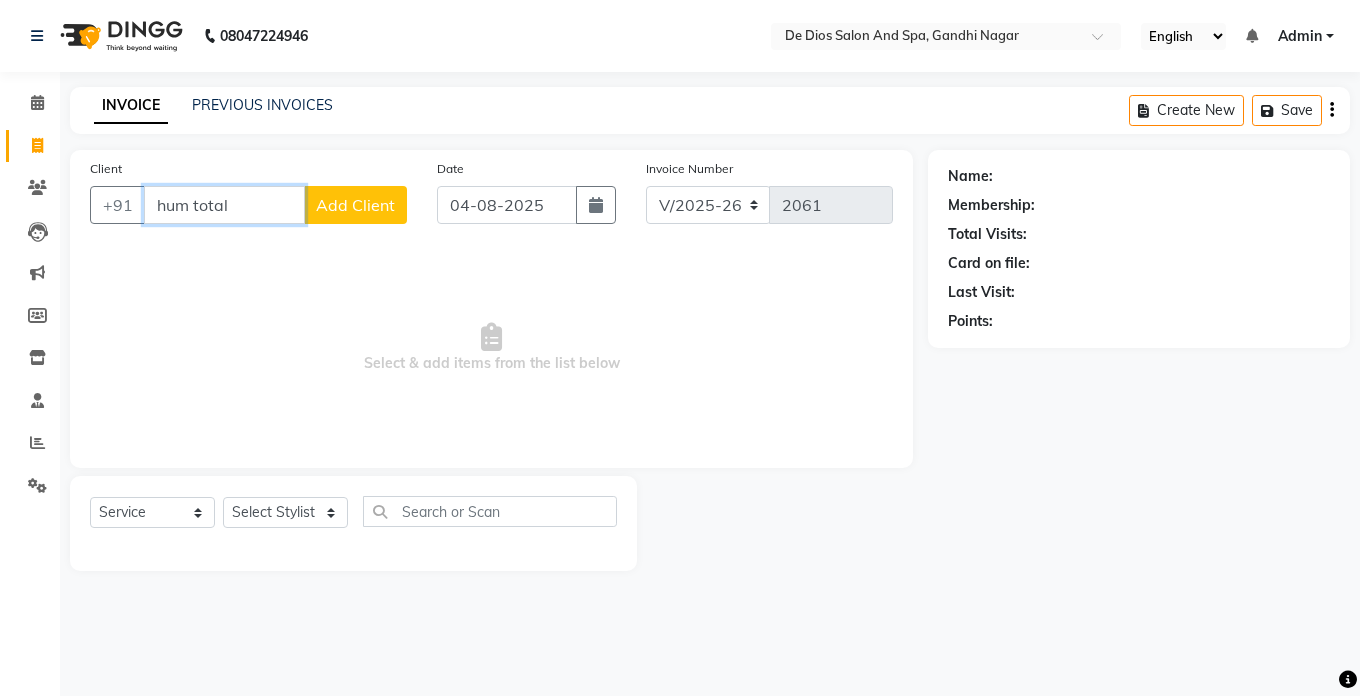 click on "hum total" at bounding box center [224, 205] 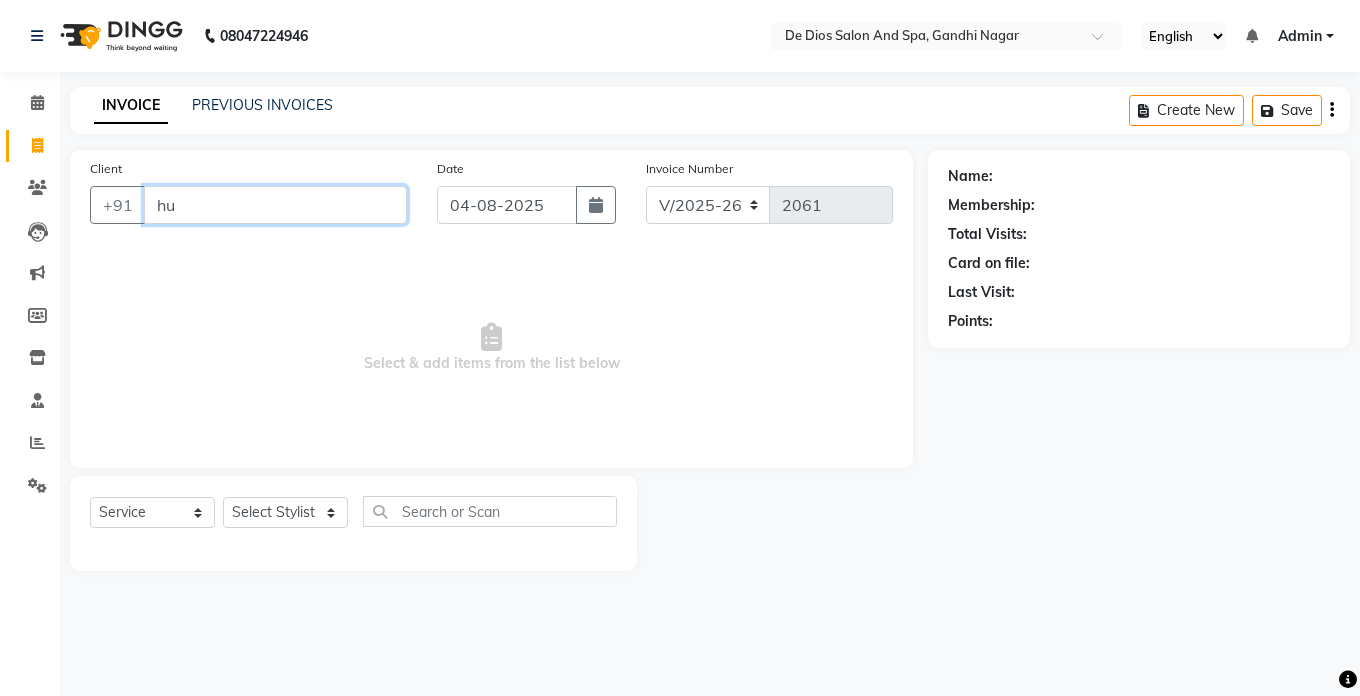 type on "h" 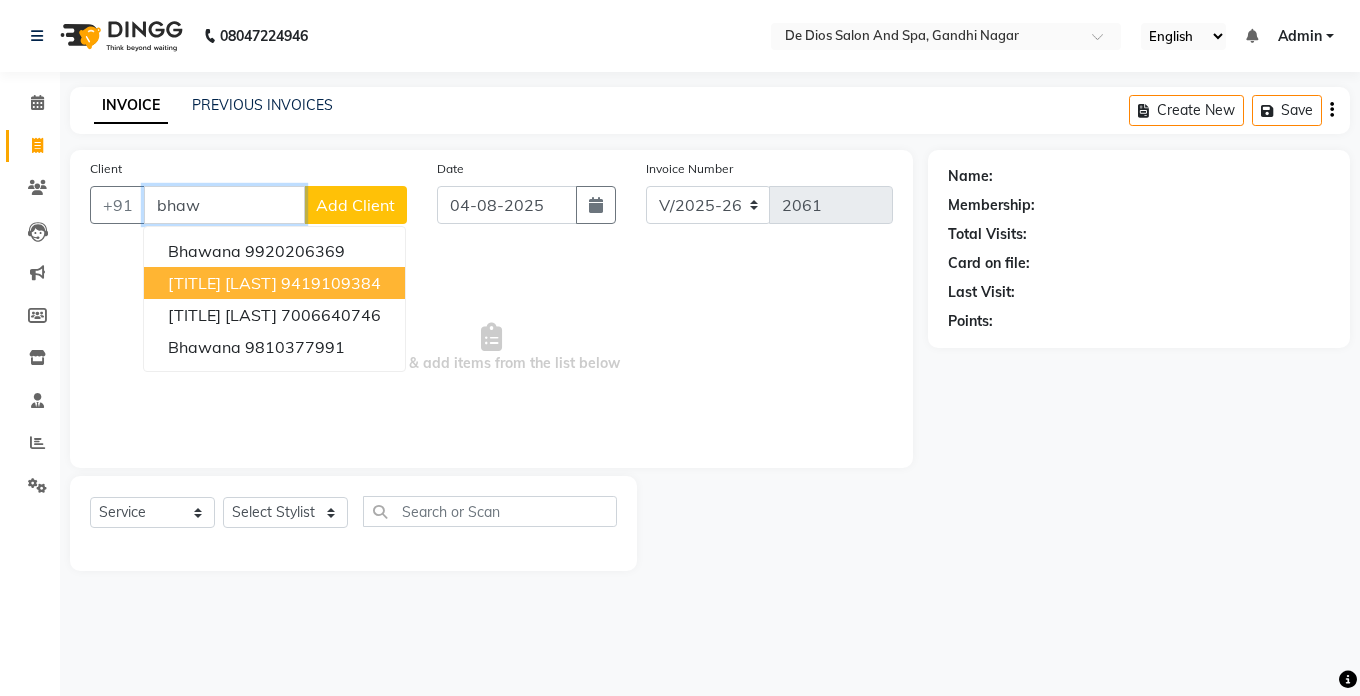 click on "9419109384" at bounding box center [331, 283] 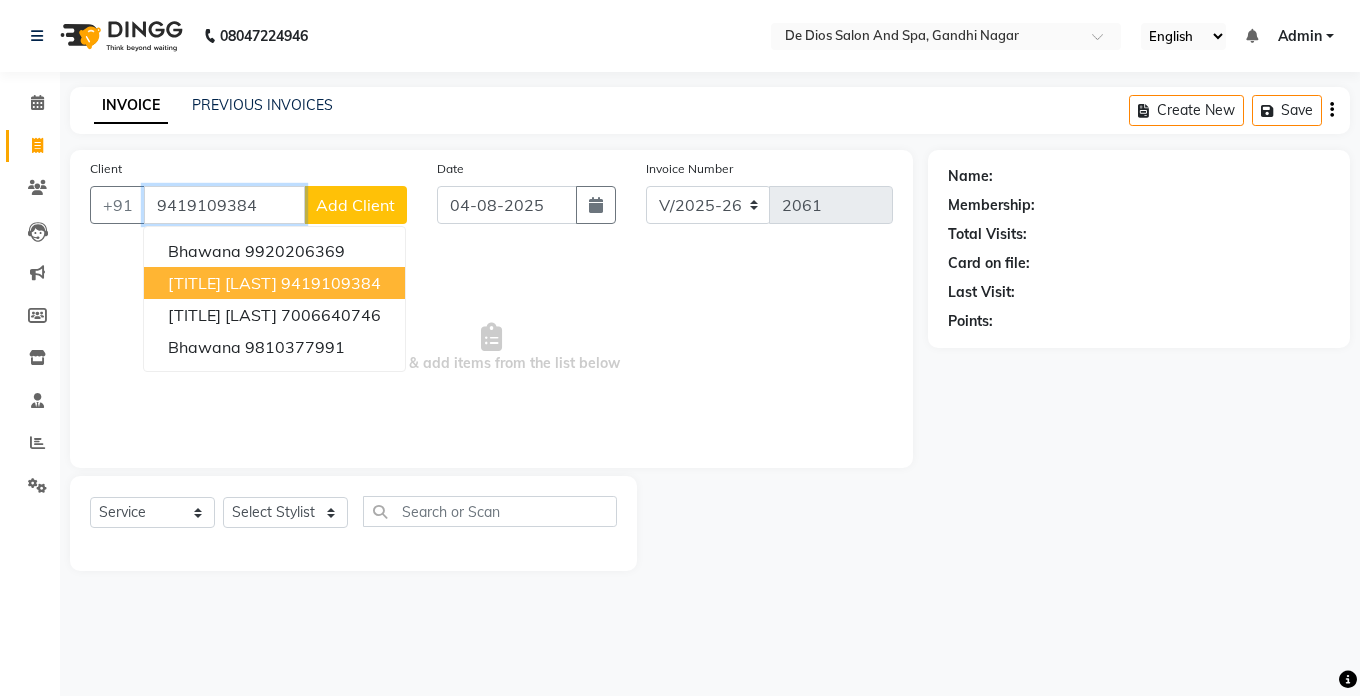 type on "9419109384" 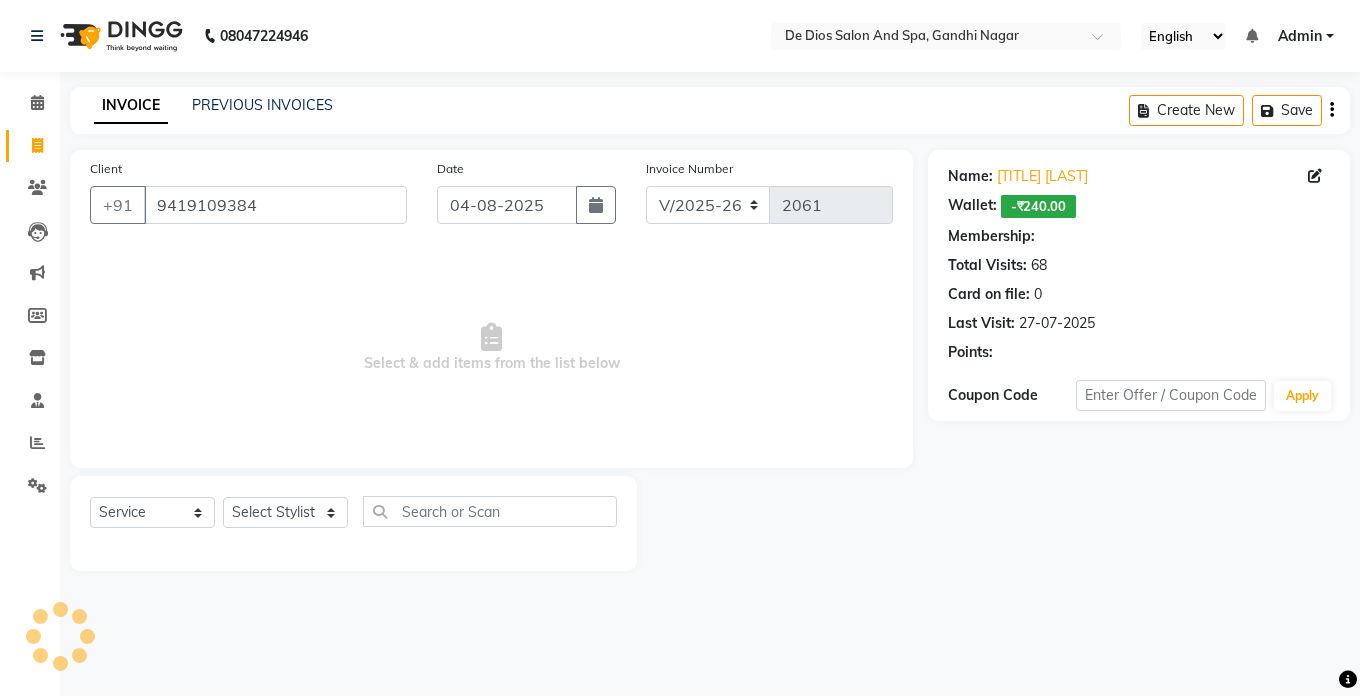 select on "1: Object" 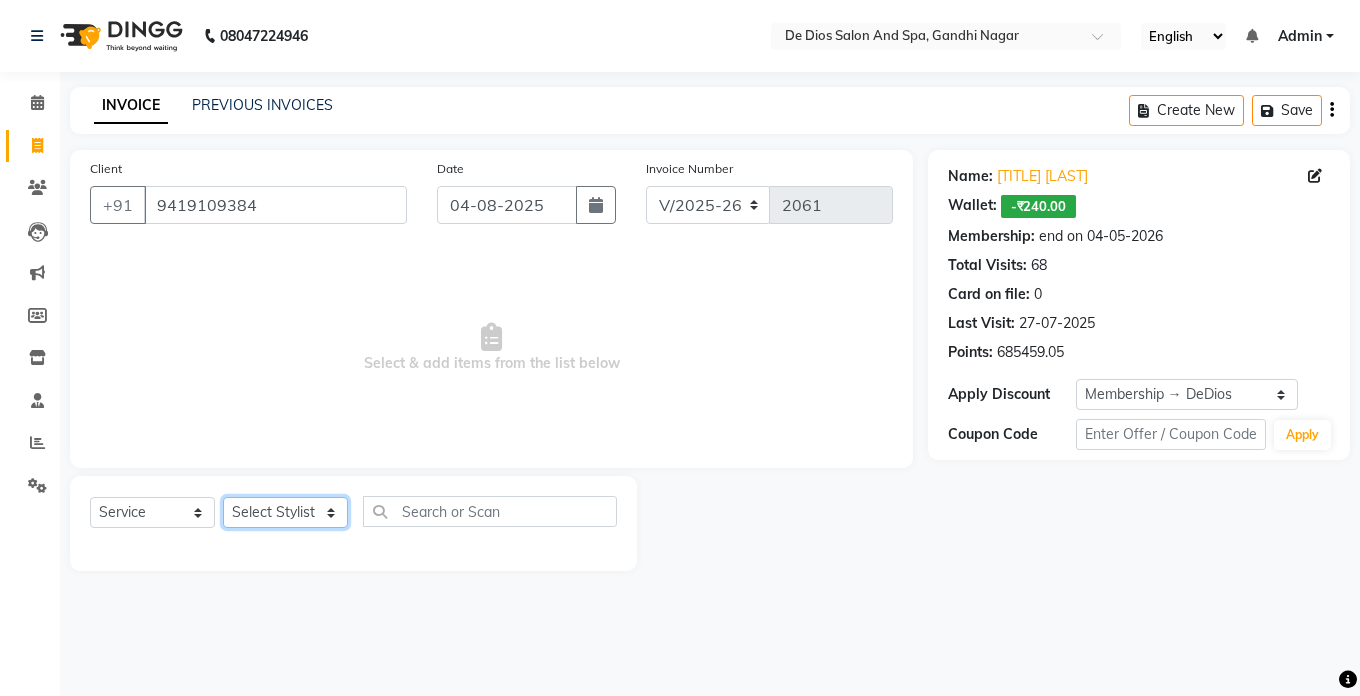 click on "Select Stylist akshay aman Arman Ashwani gunraj megha  nikita thappa nisha parveen shafali vishal vishu kumar" 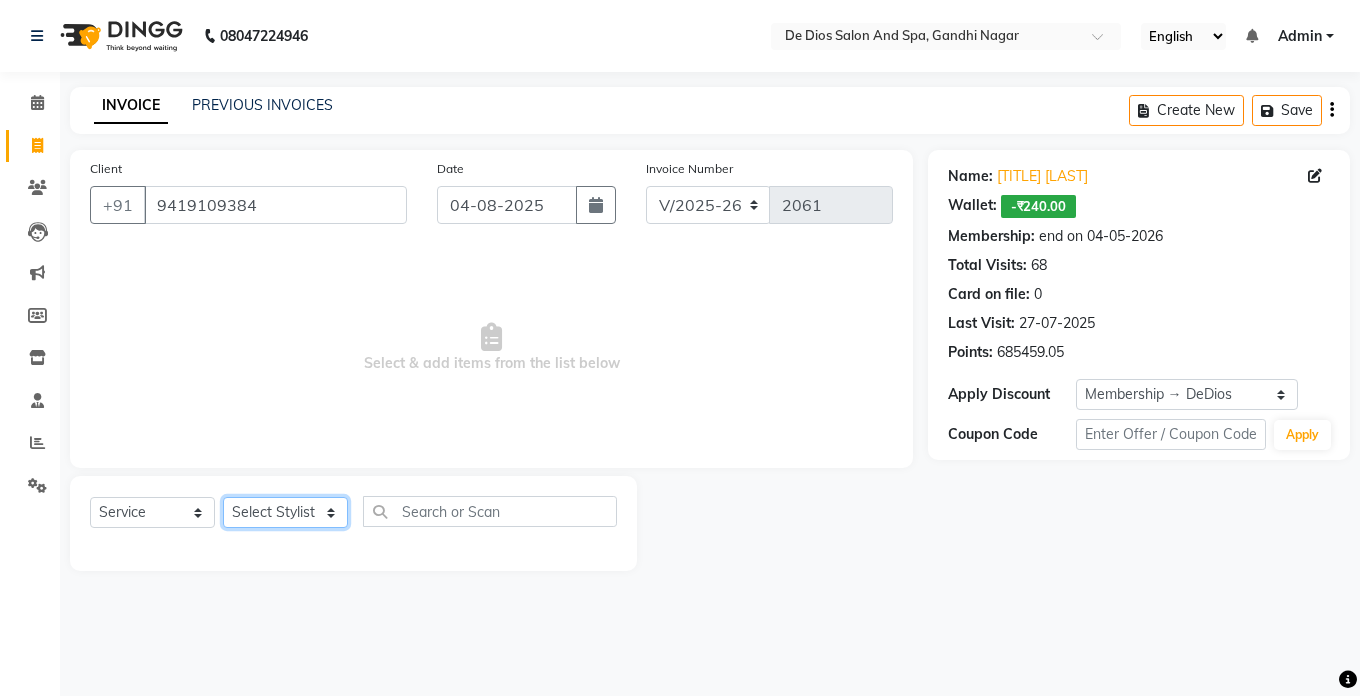 select on "49369" 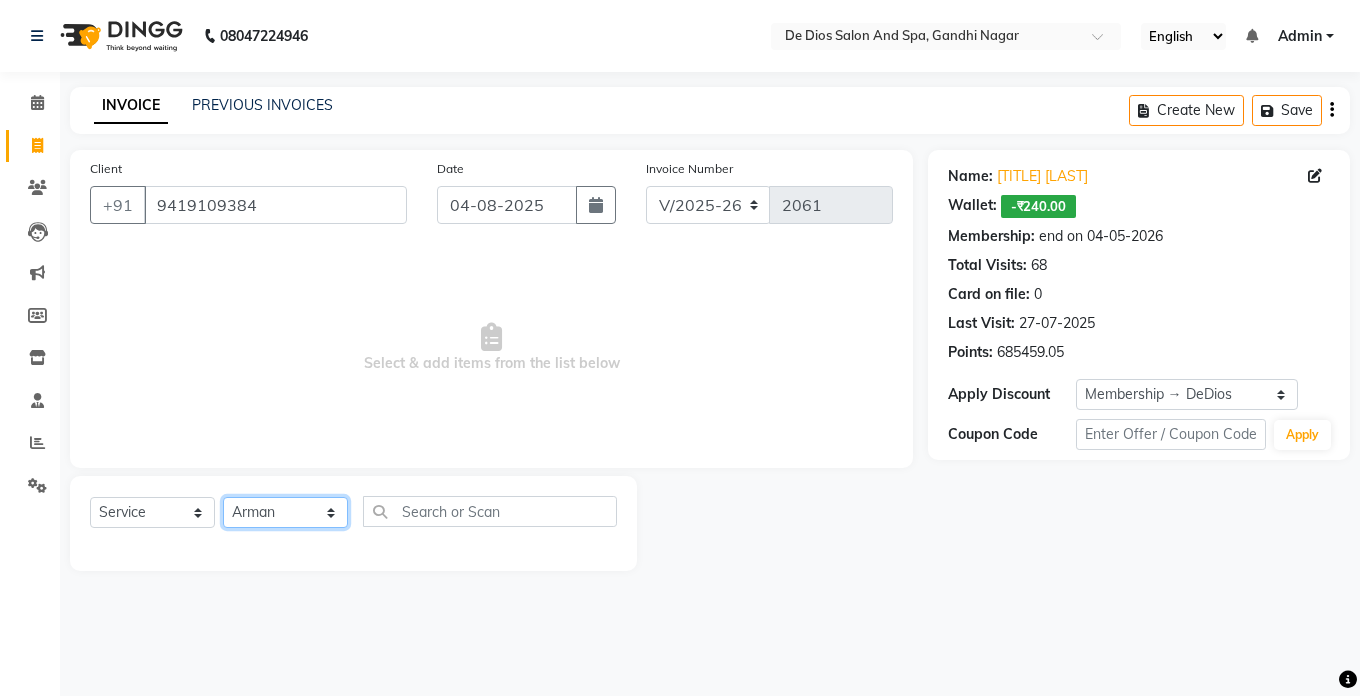 click on "Select Stylist akshay aman Arman Ashwani gunraj megha  nikita thappa nisha parveen shafali vishal vishu kumar" 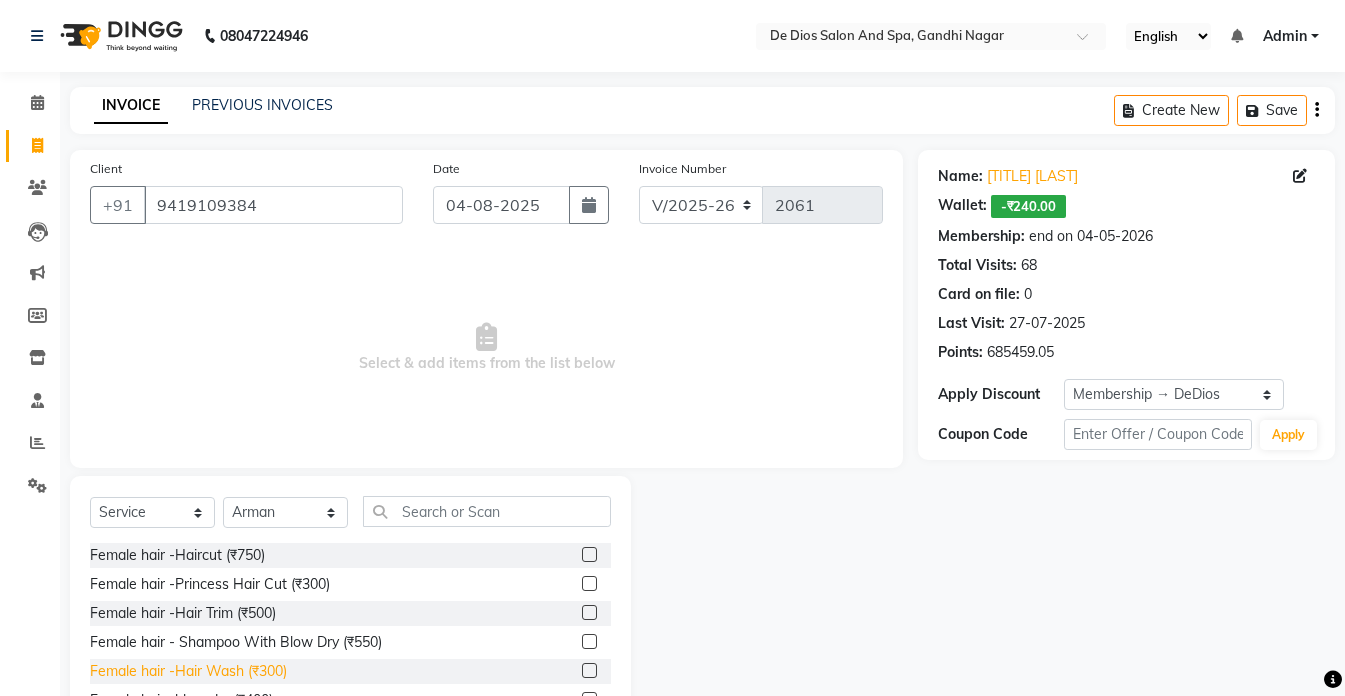 click on "Female hair -Hair Wash (₹300)" 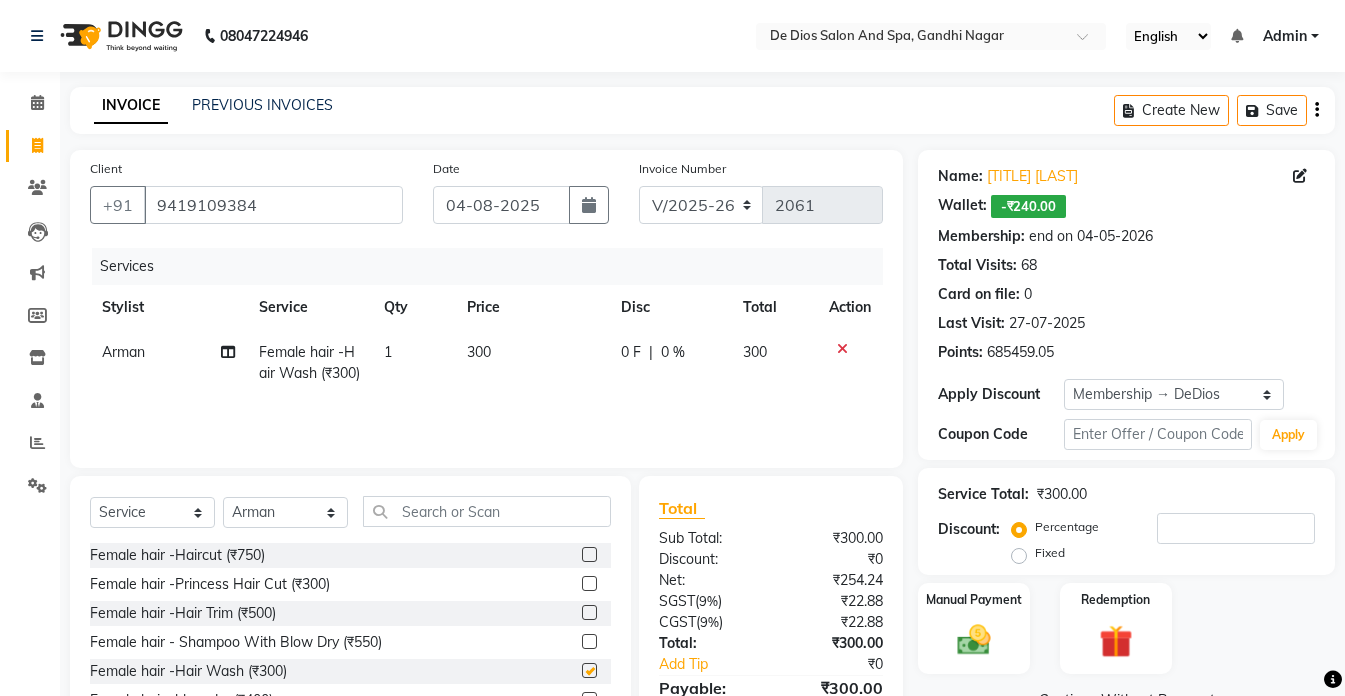 checkbox on "false" 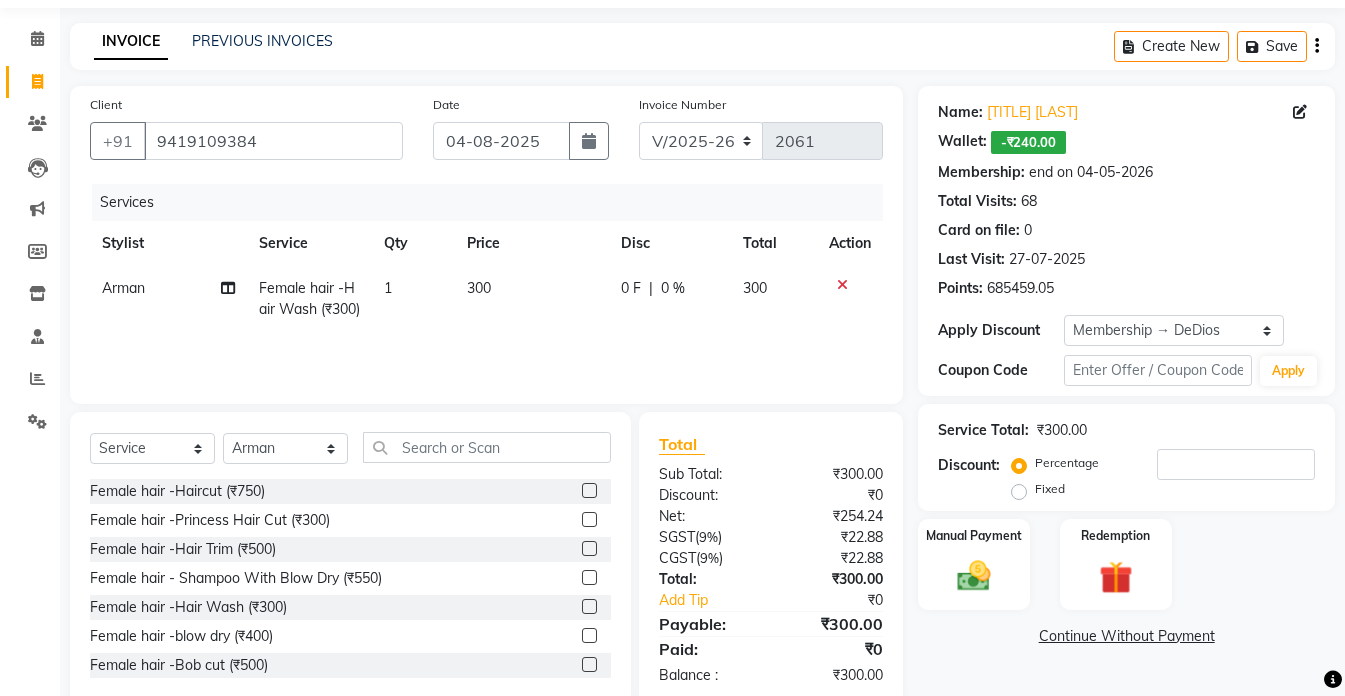 scroll, scrollTop: 105, scrollLeft: 0, axis: vertical 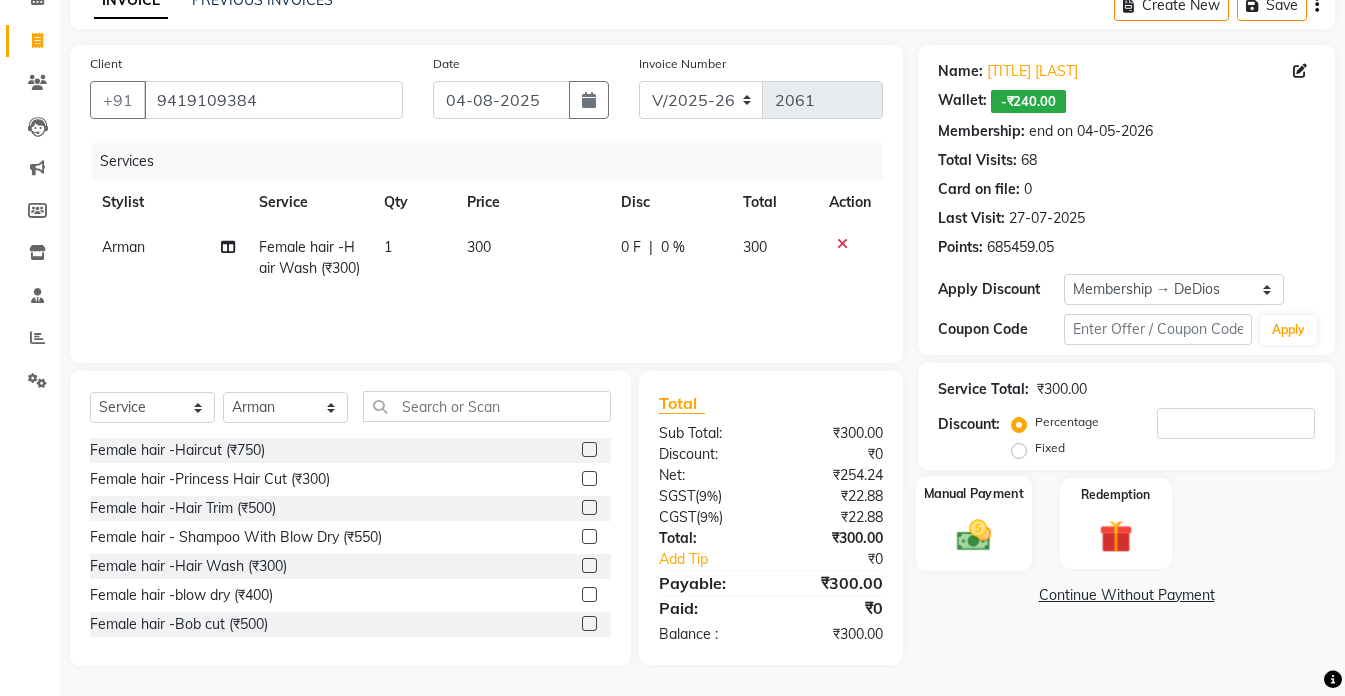 click 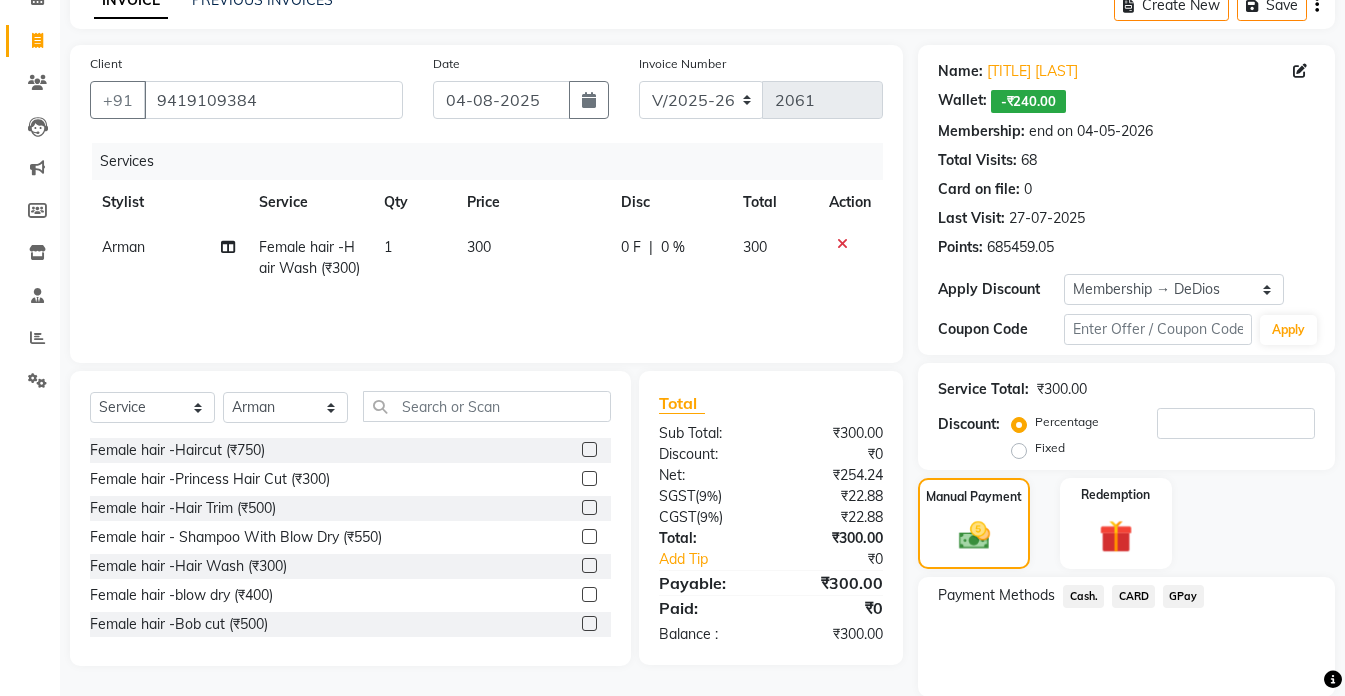 click on "GPay" 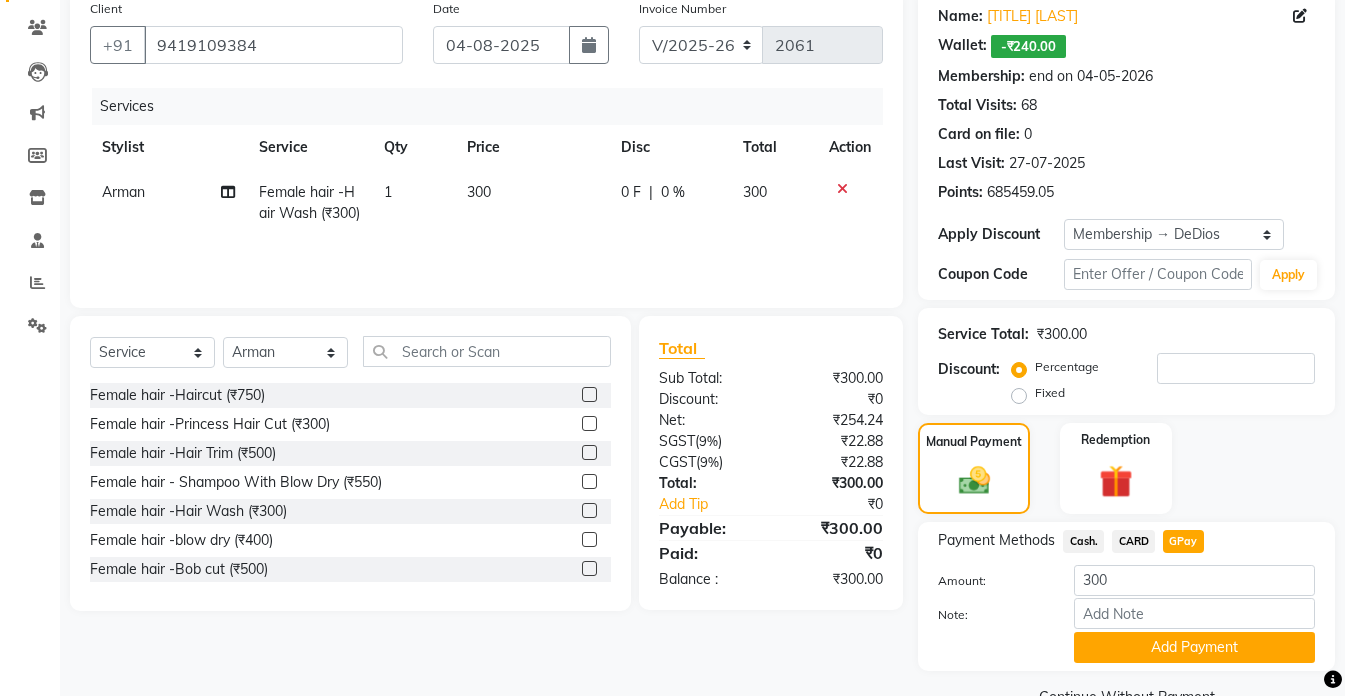 scroll, scrollTop: 205, scrollLeft: 0, axis: vertical 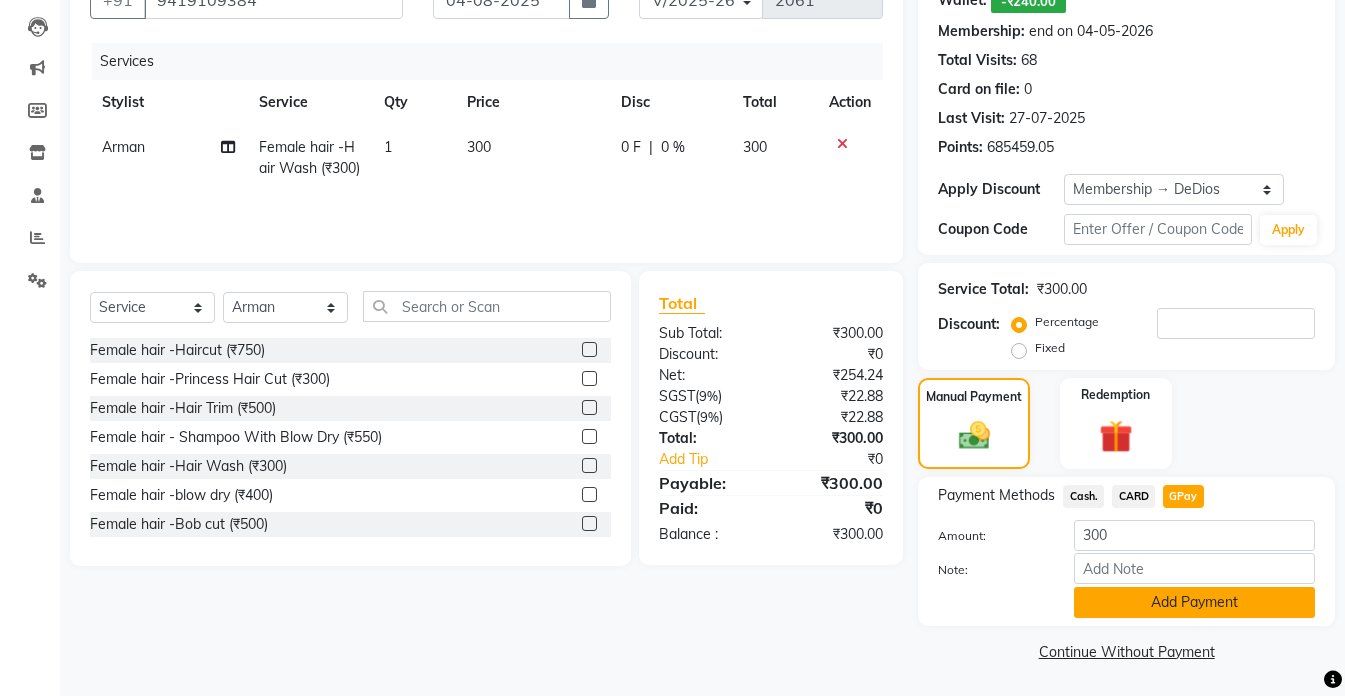 click on "Add Payment" 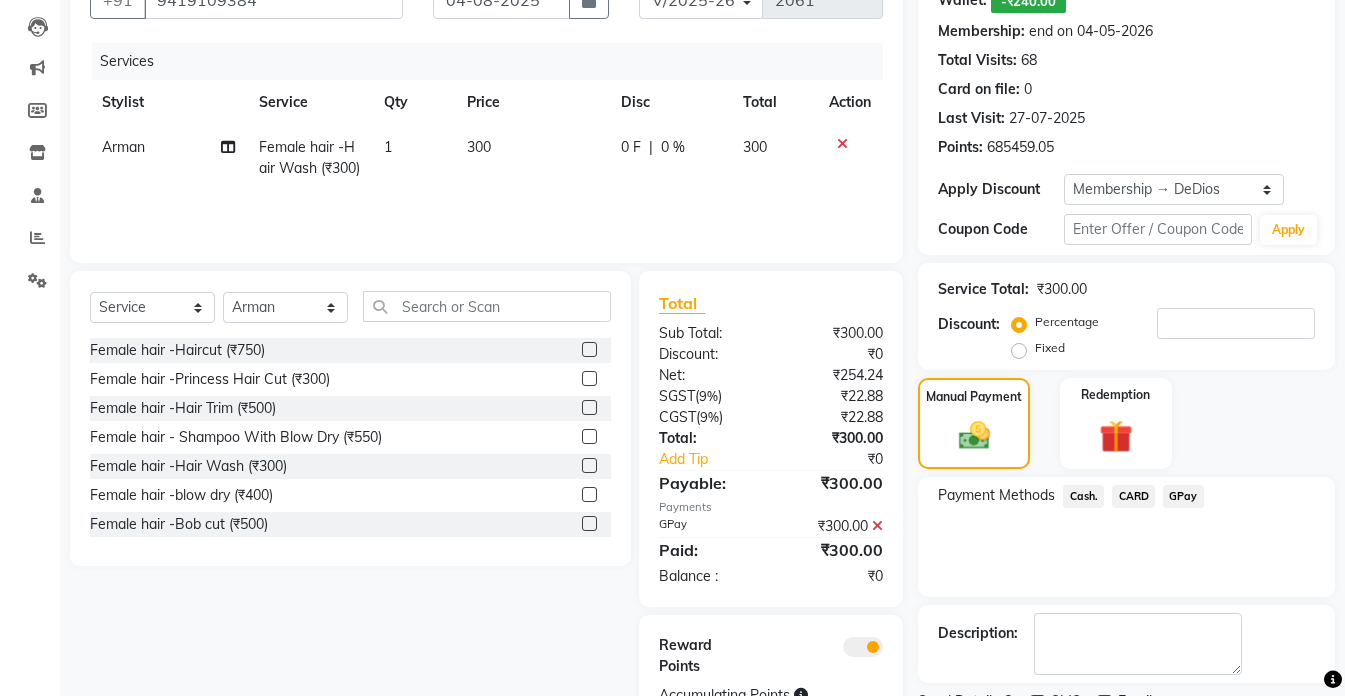click 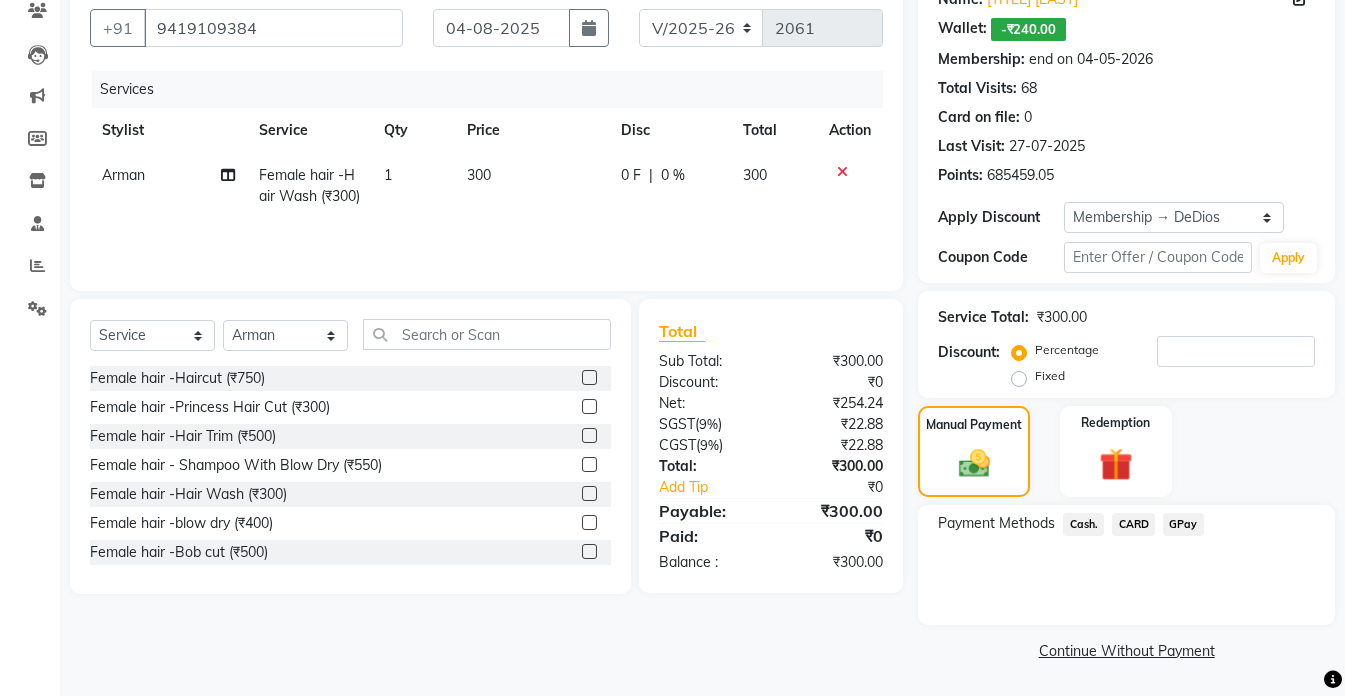 click on "GPay" 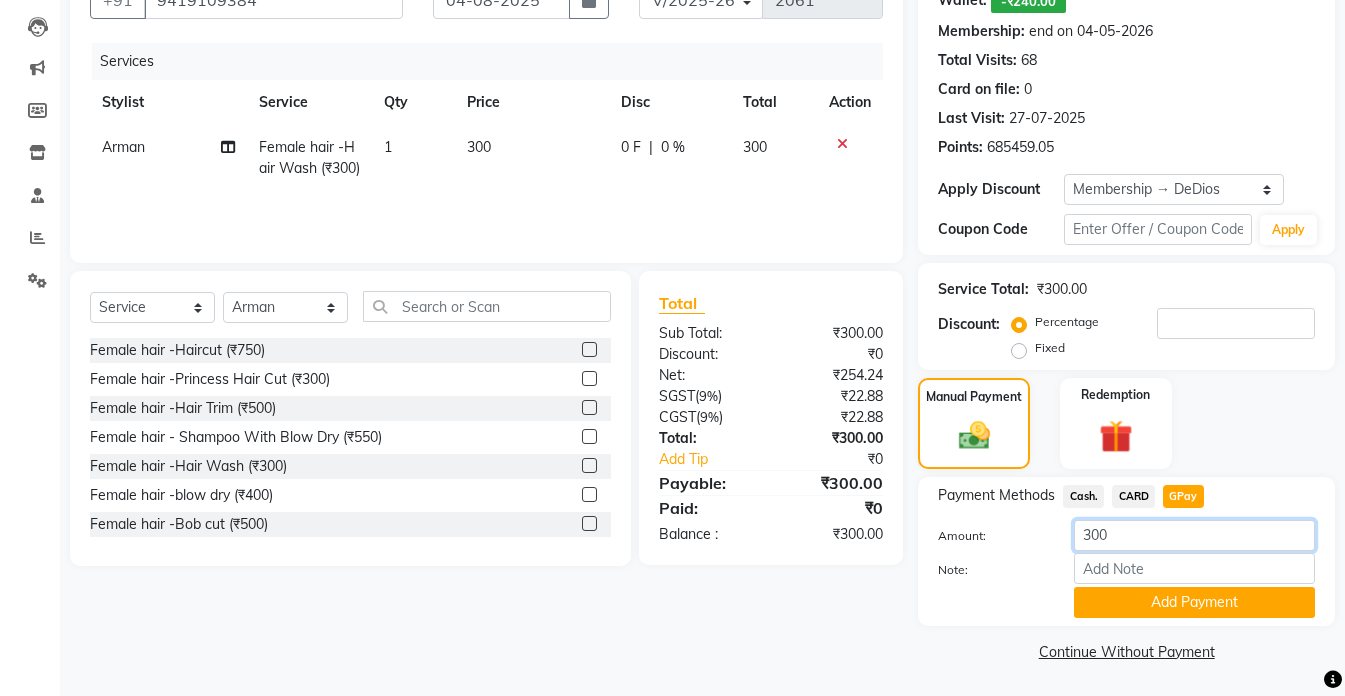 click on "300" 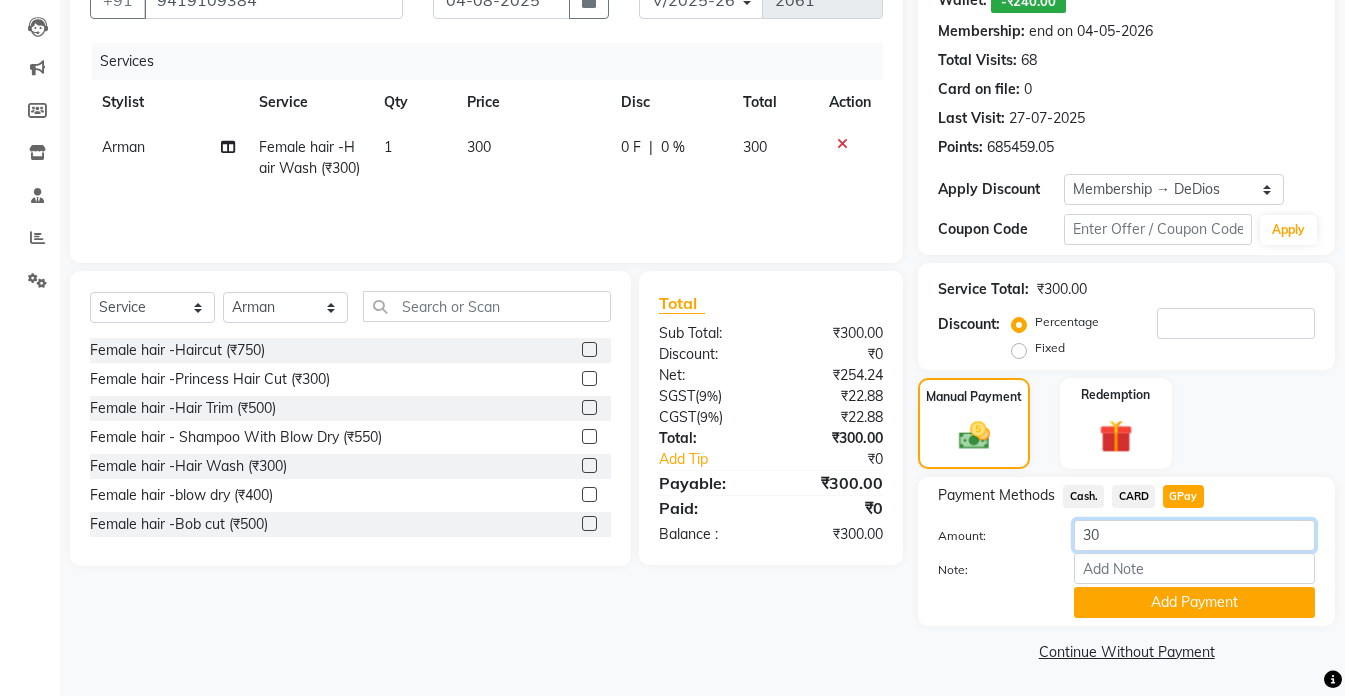 type on "3" 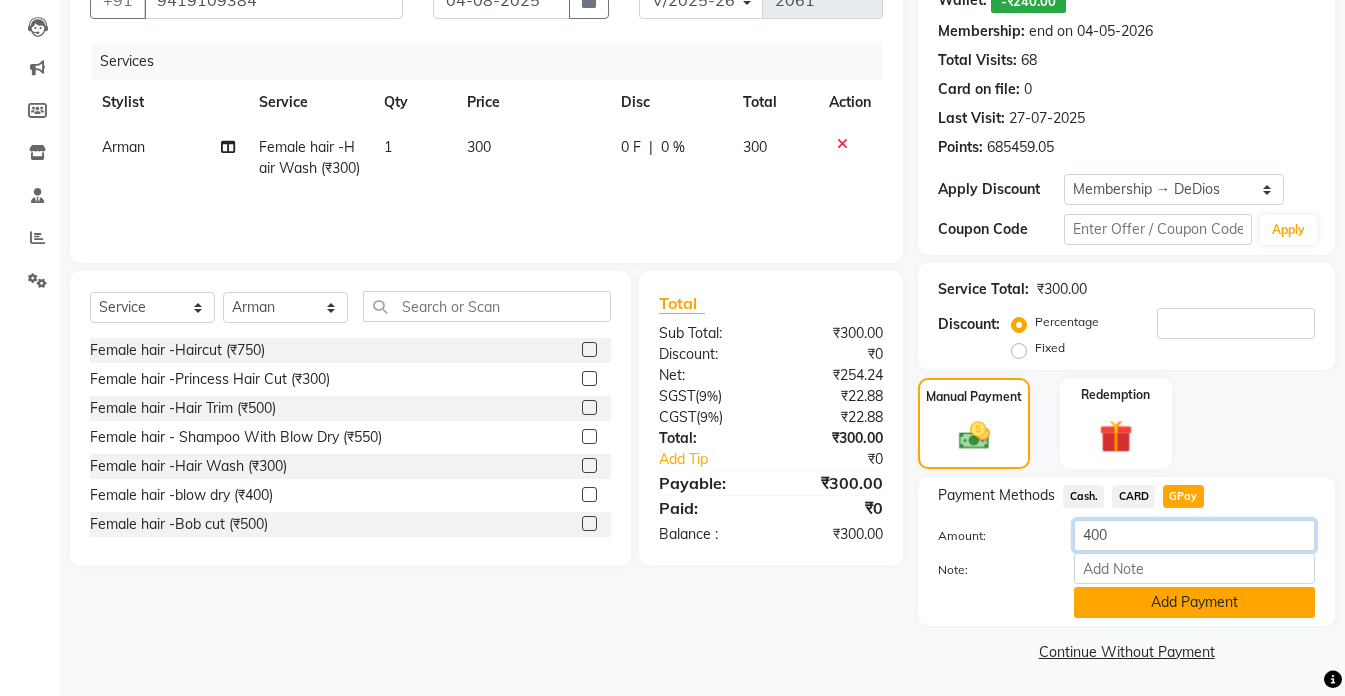 type on "400" 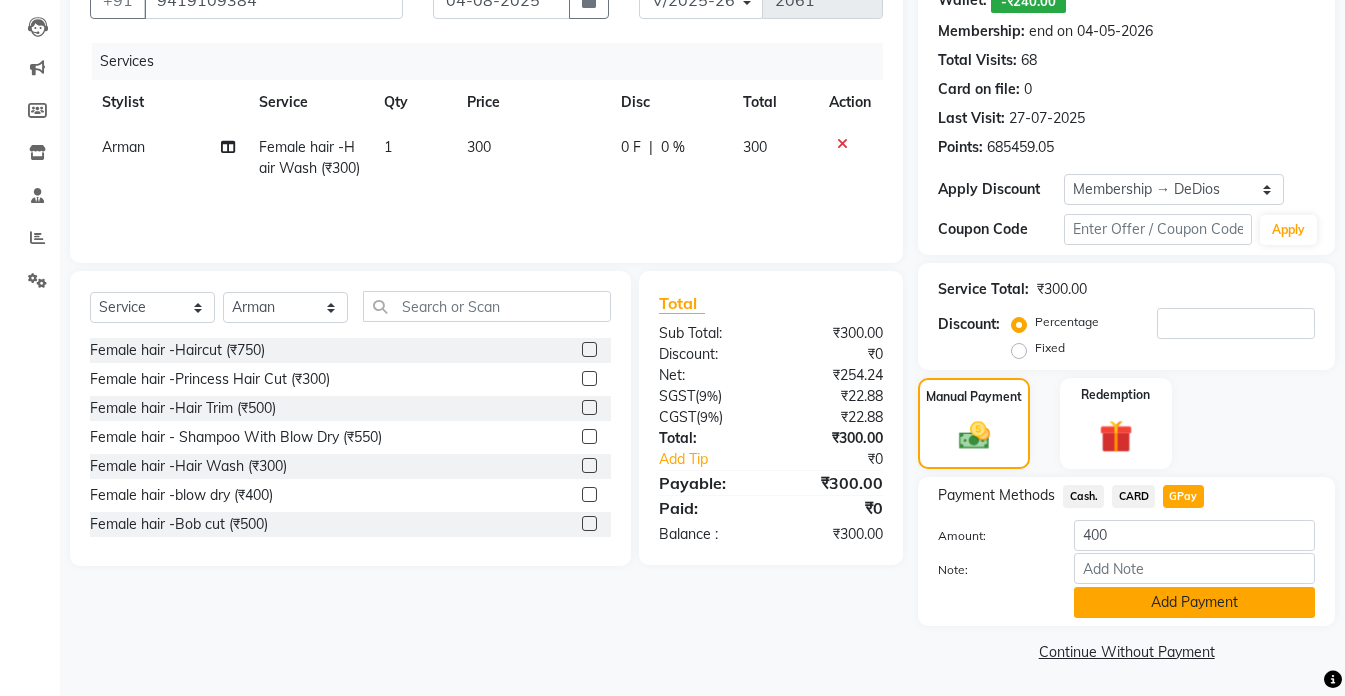 click on "Add Payment" 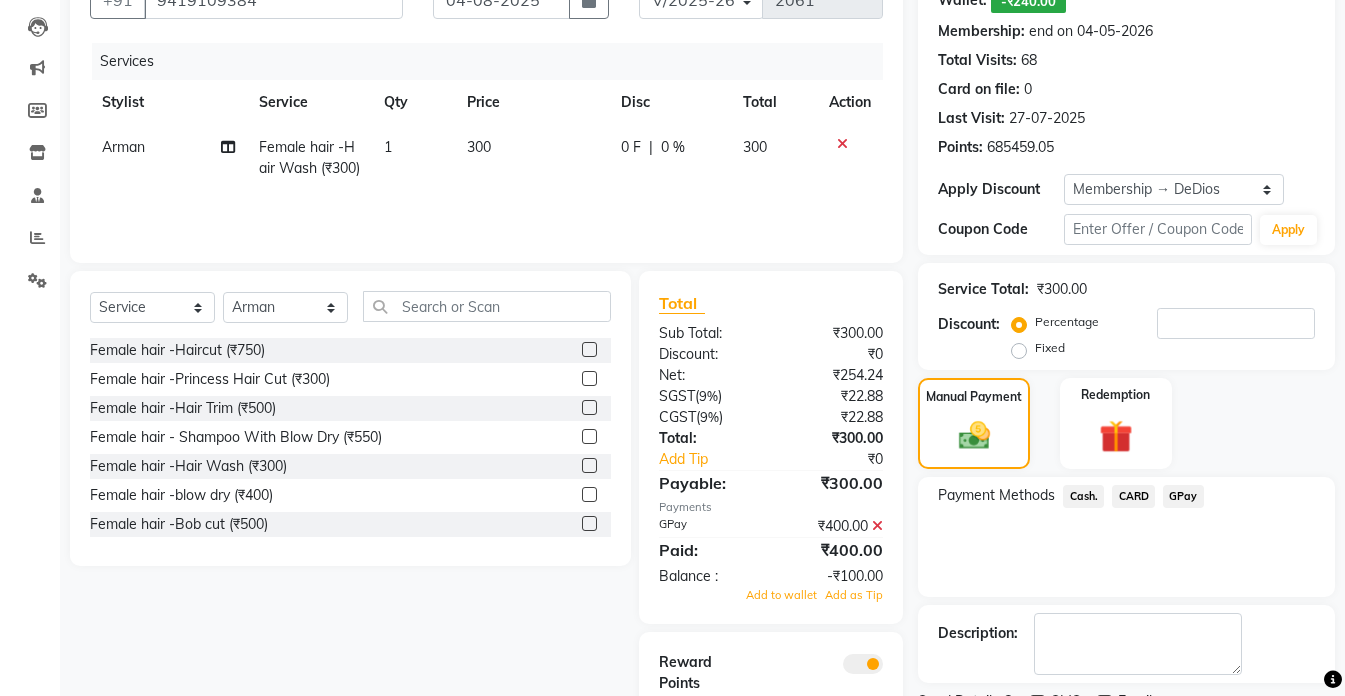 scroll, scrollTop: 303, scrollLeft: 0, axis: vertical 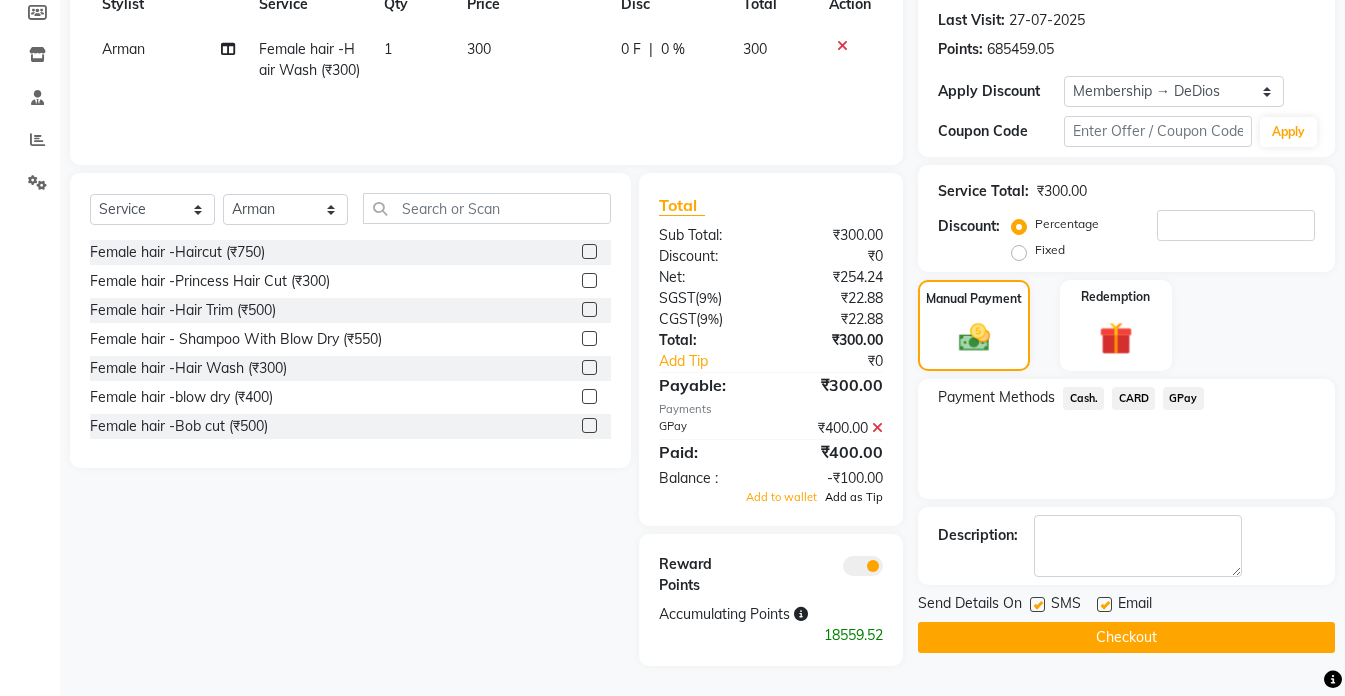 click on "Add as Tip" 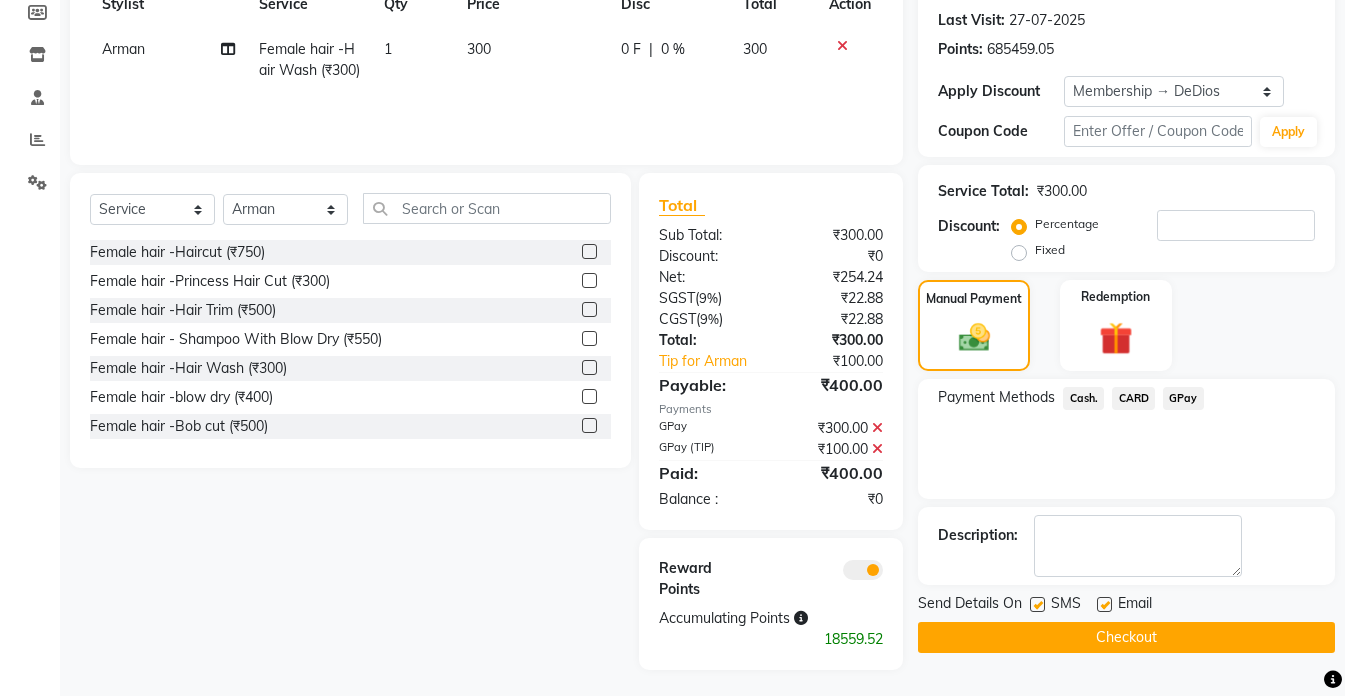 click on "Checkout" 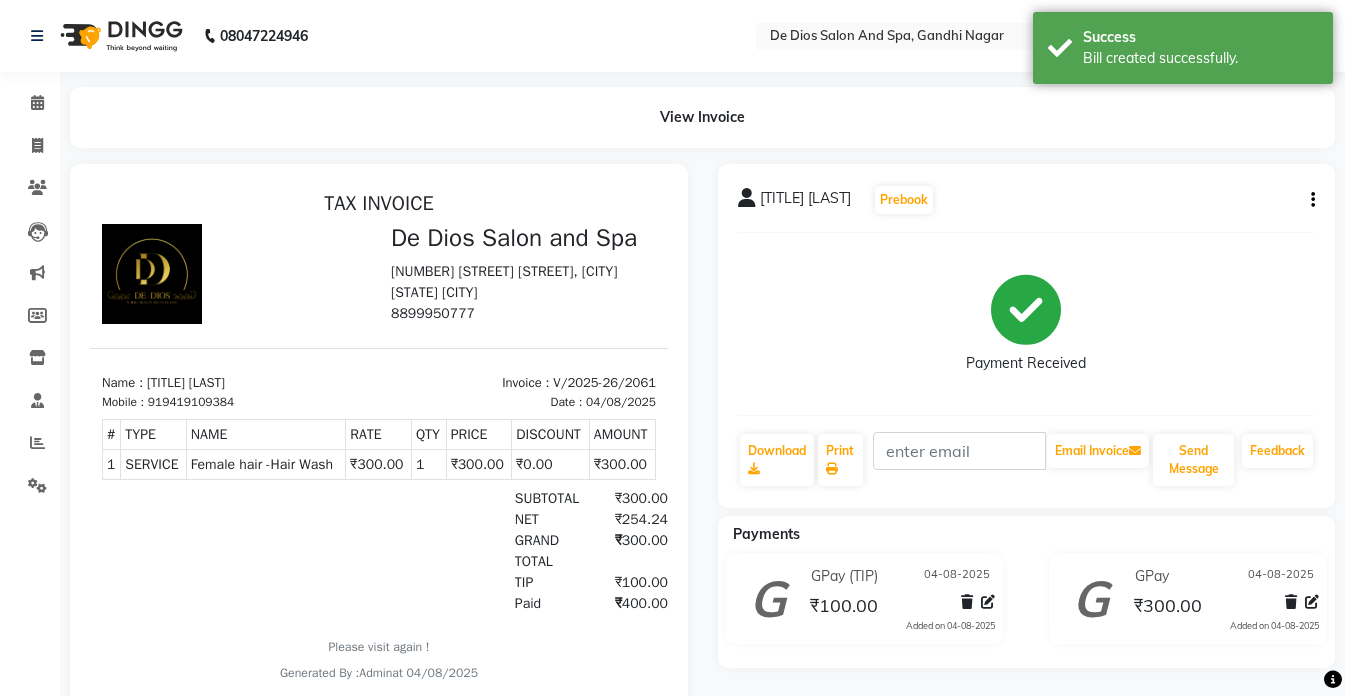 scroll, scrollTop: 0, scrollLeft: 0, axis: both 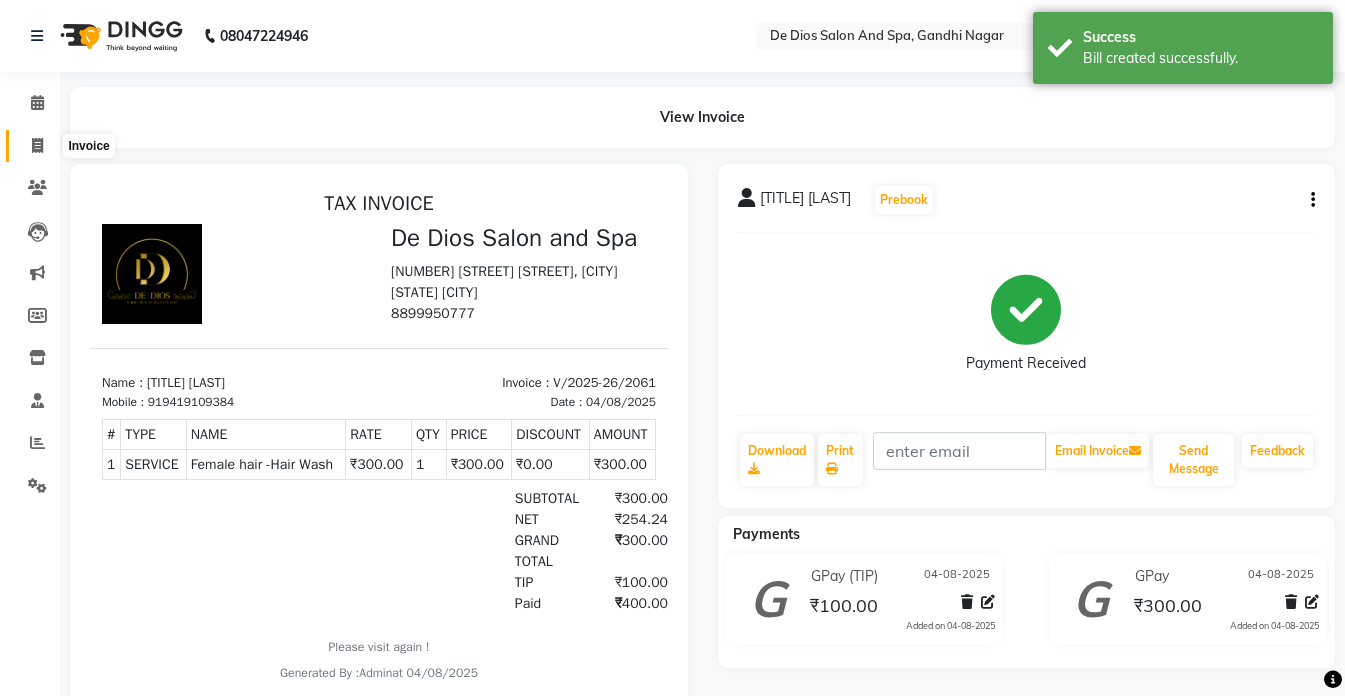 click 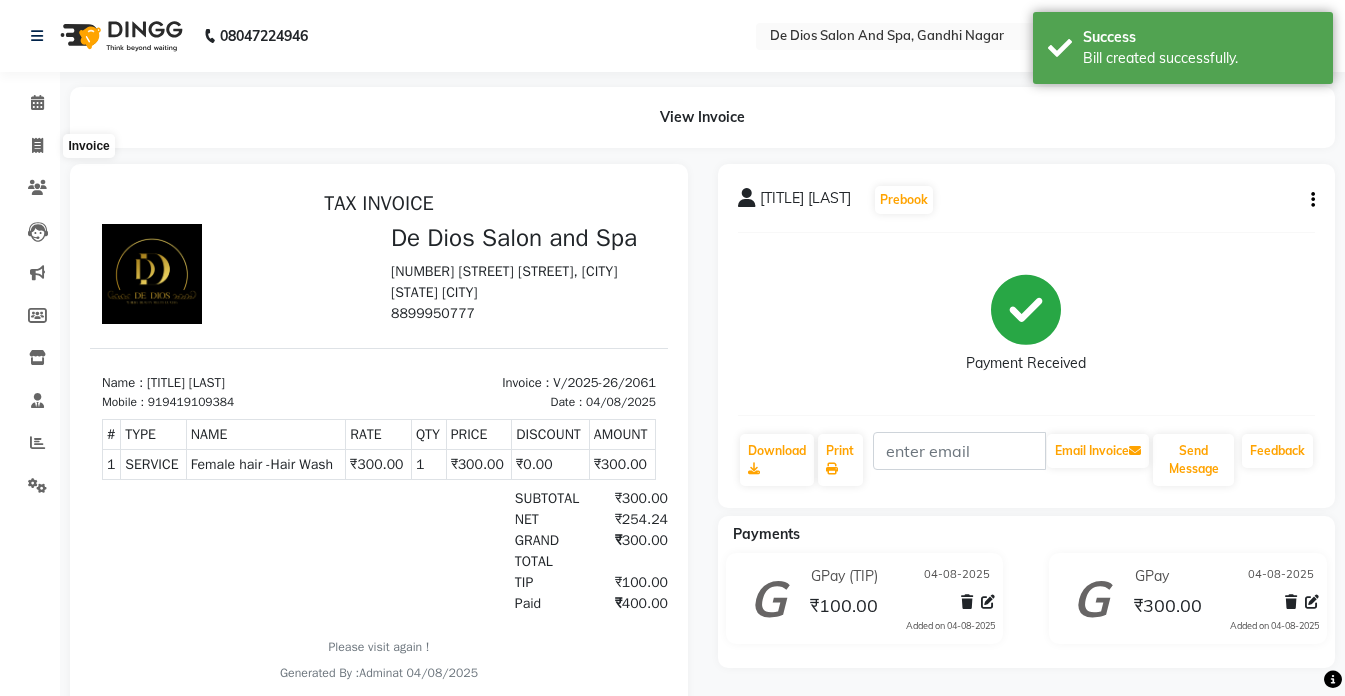 select on "service" 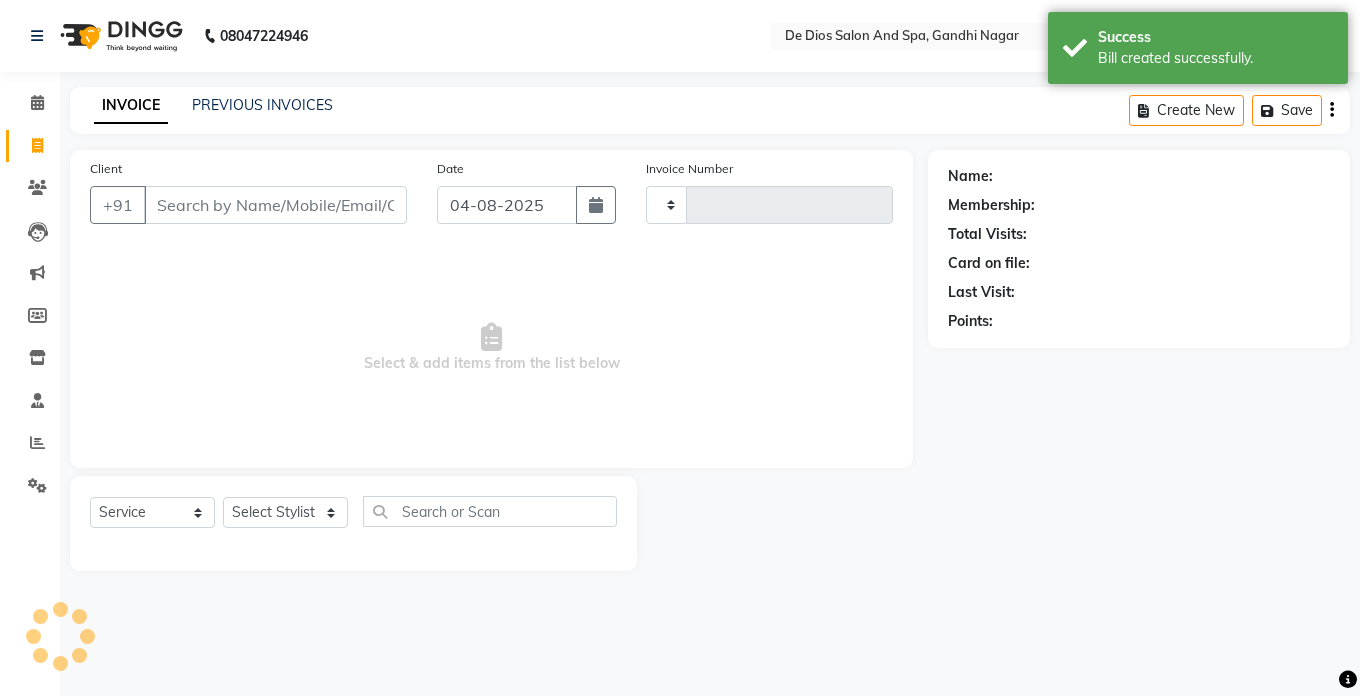 type on "2062" 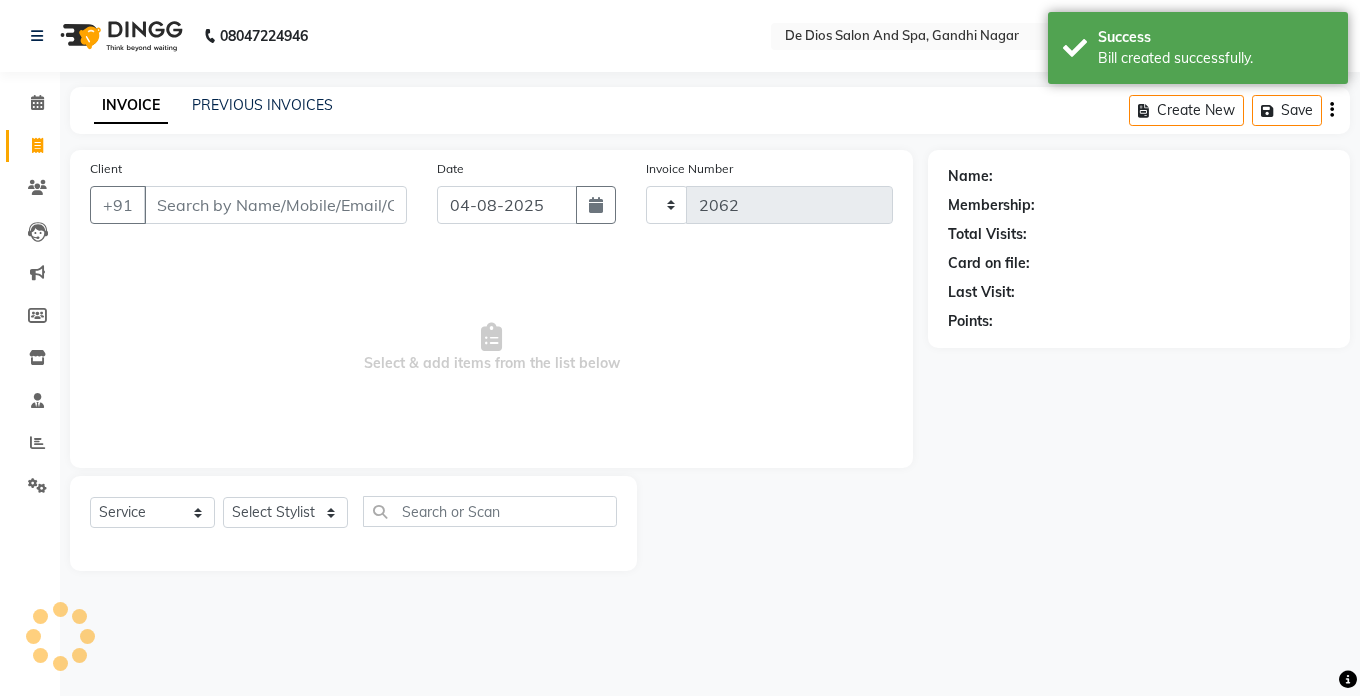select on "6431" 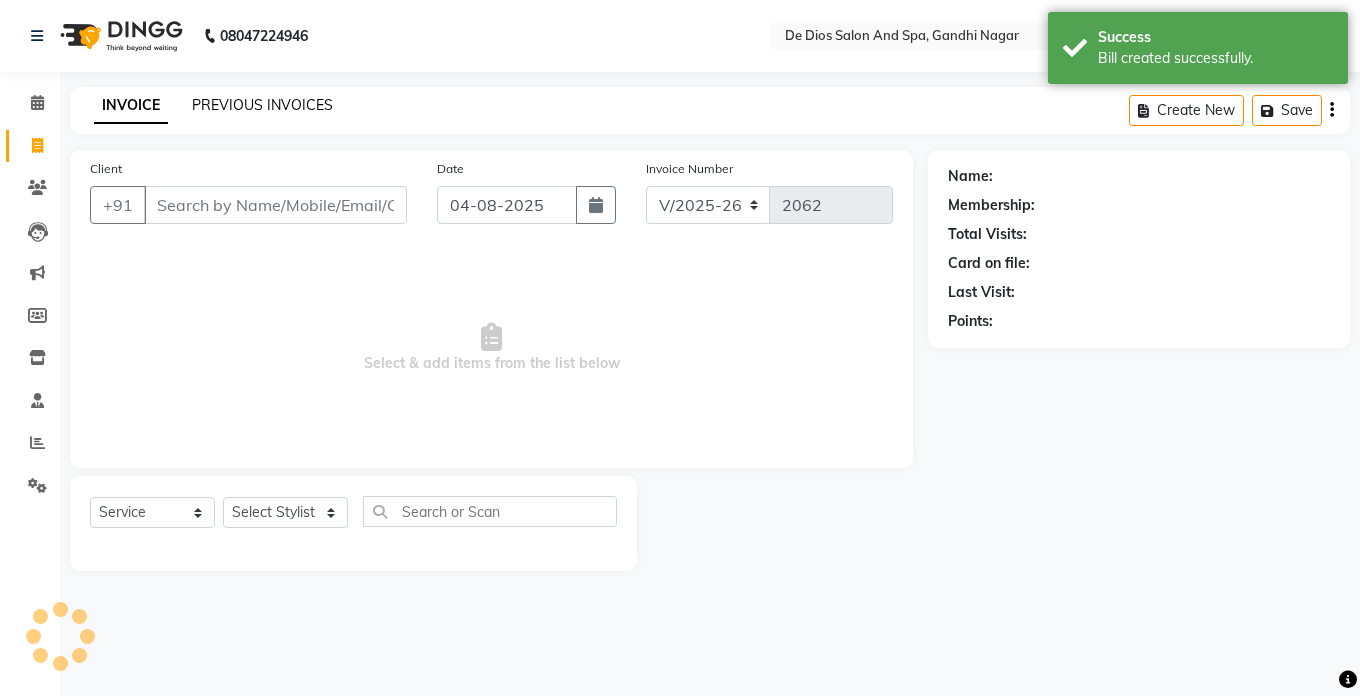click on "PREVIOUS INVOICES" 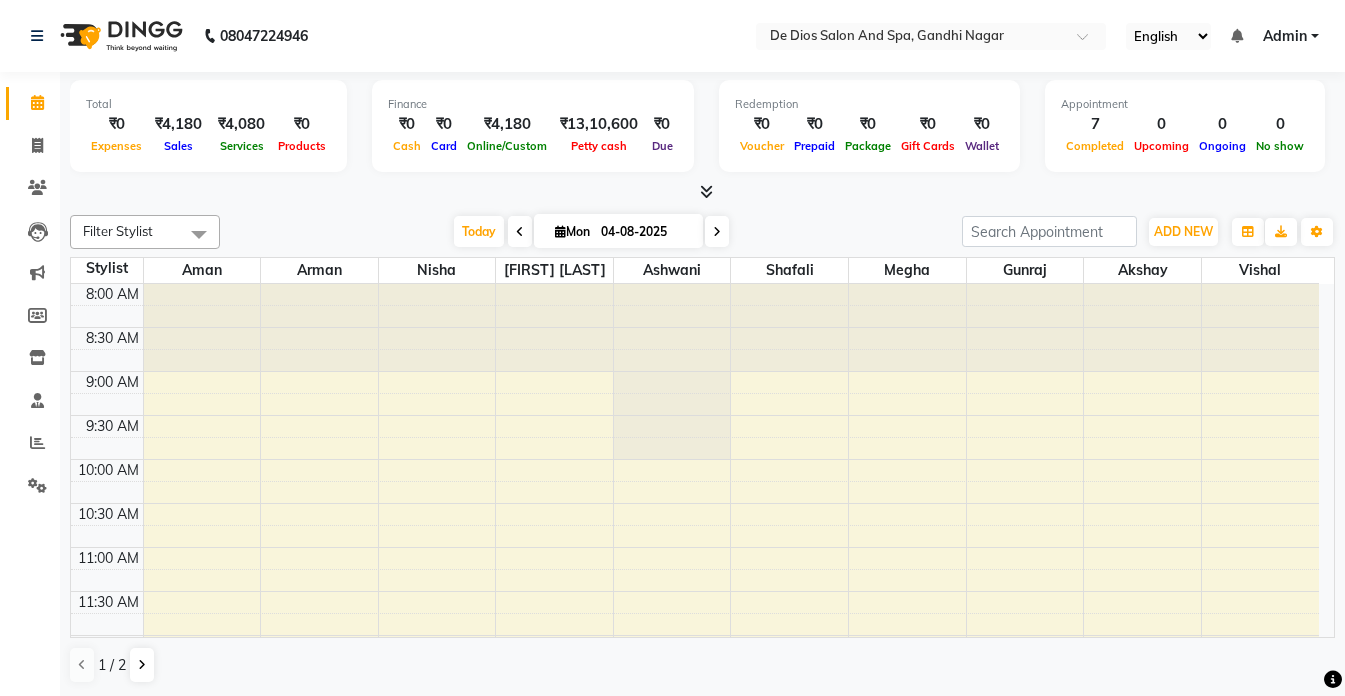 scroll, scrollTop: 0, scrollLeft: 0, axis: both 